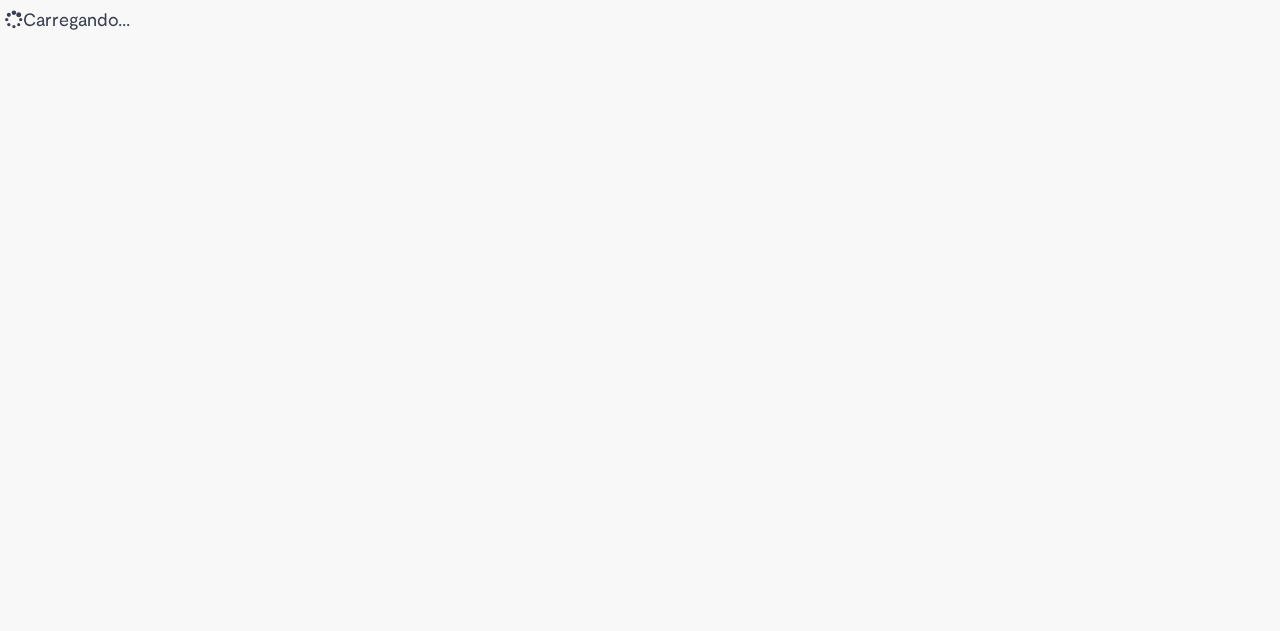 scroll, scrollTop: 0, scrollLeft: 0, axis: both 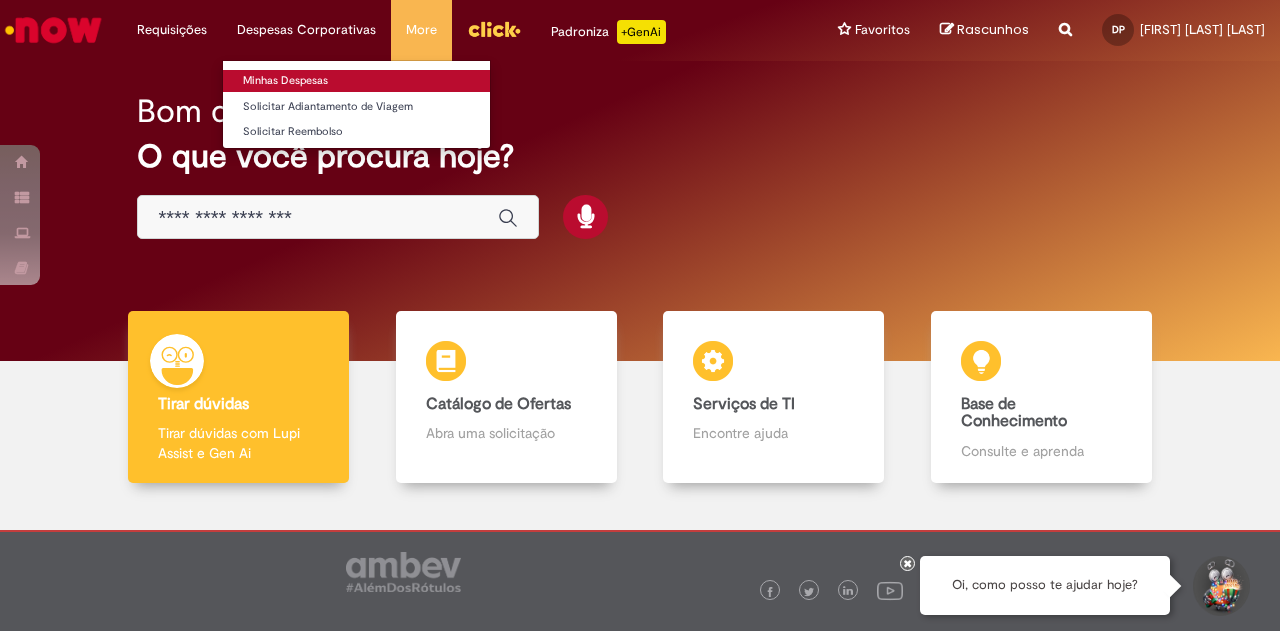 click on "Minhas Despesas" at bounding box center (356, 81) 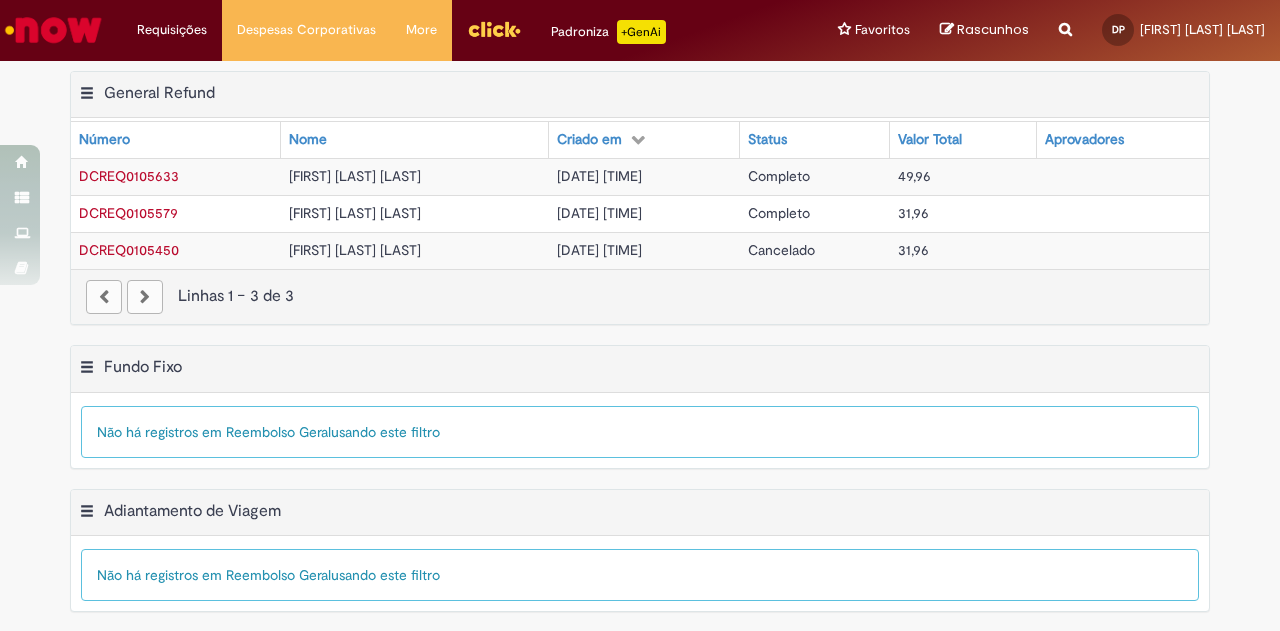 scroll, scrollTop: 409, scrollLeft: 0, axis: vertical 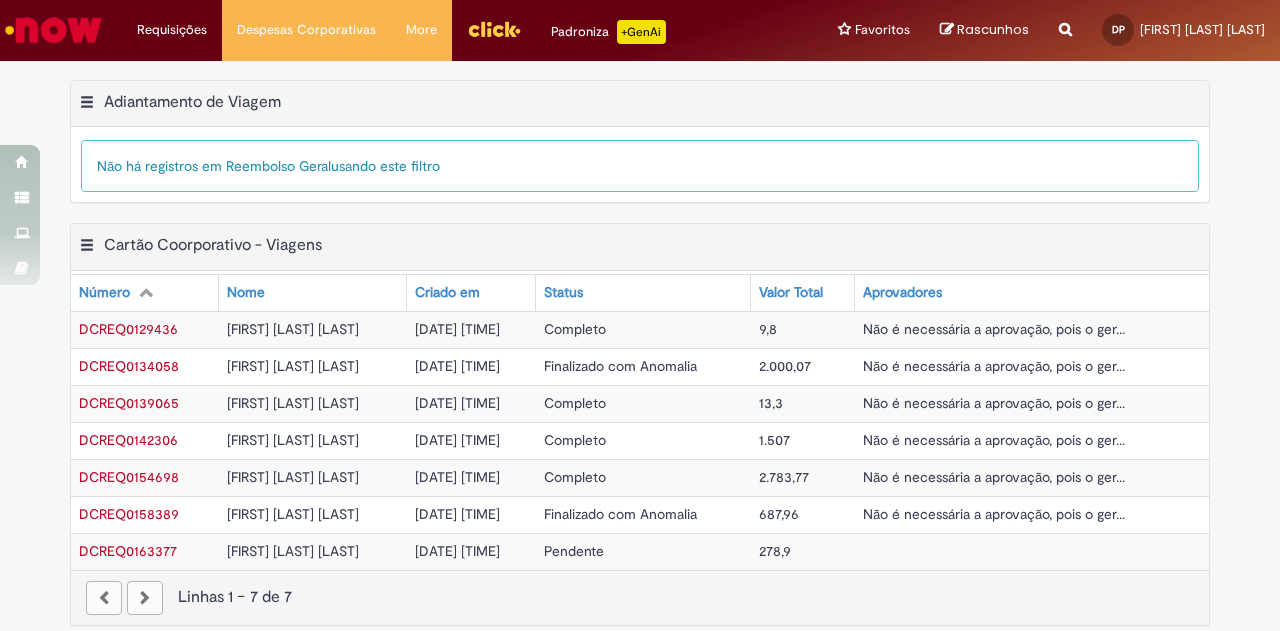 click on "[DATE] [TIME]" at bounding box center (457, 551) 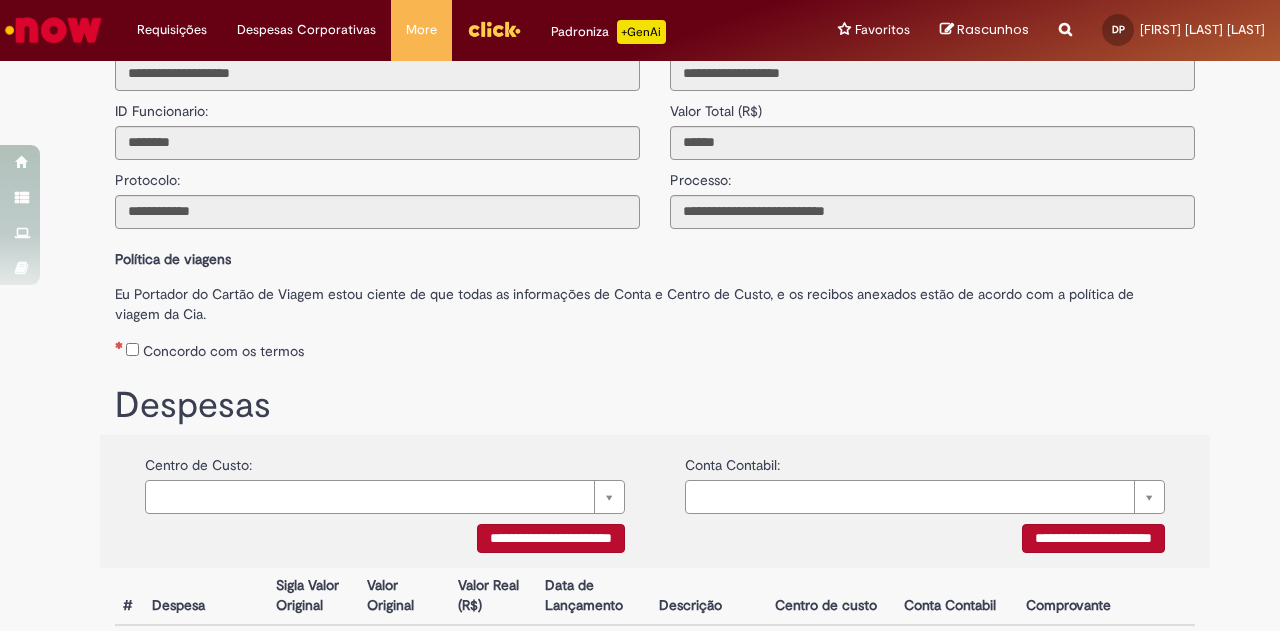 scroll, scrollTop: 100, scrollLeft: 0, axis: vertical 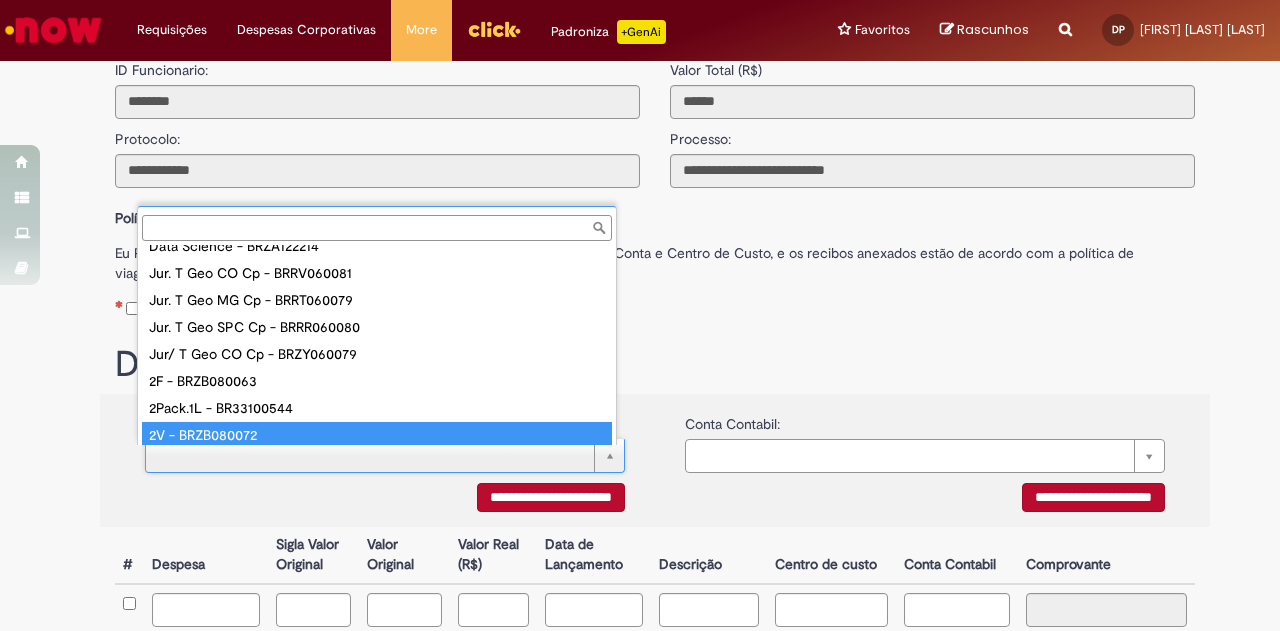 paste on "**********" 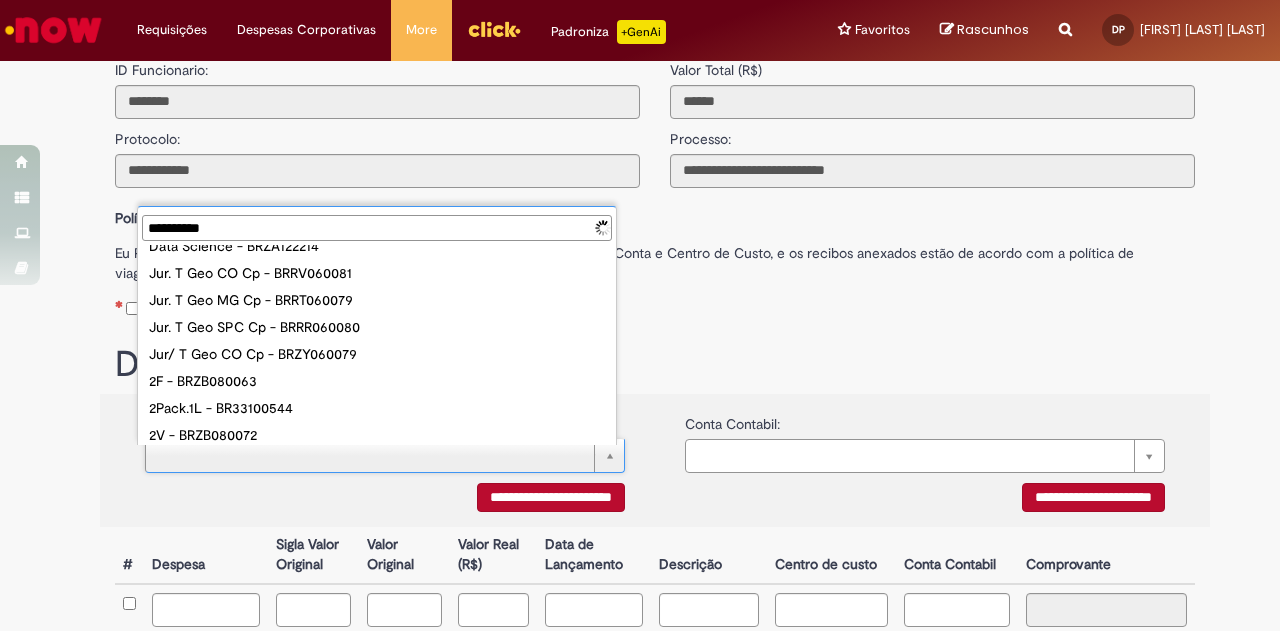 scroll, scrollTop: 0, scrollLeft: 0, axis: both 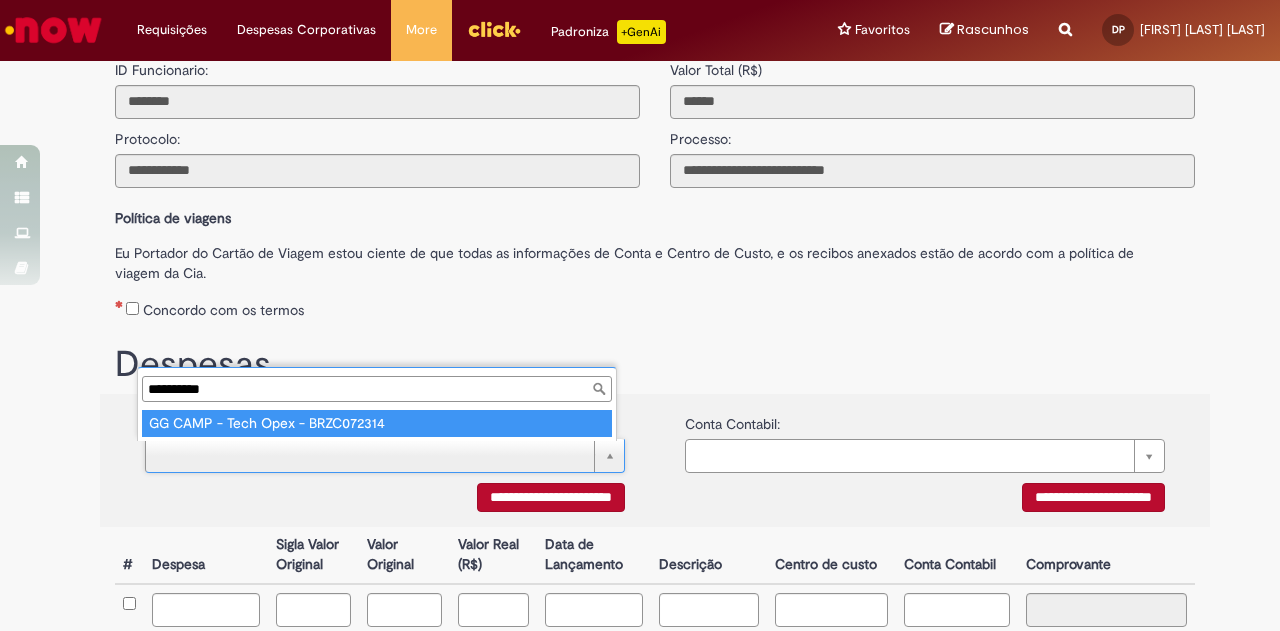 type on "**********" 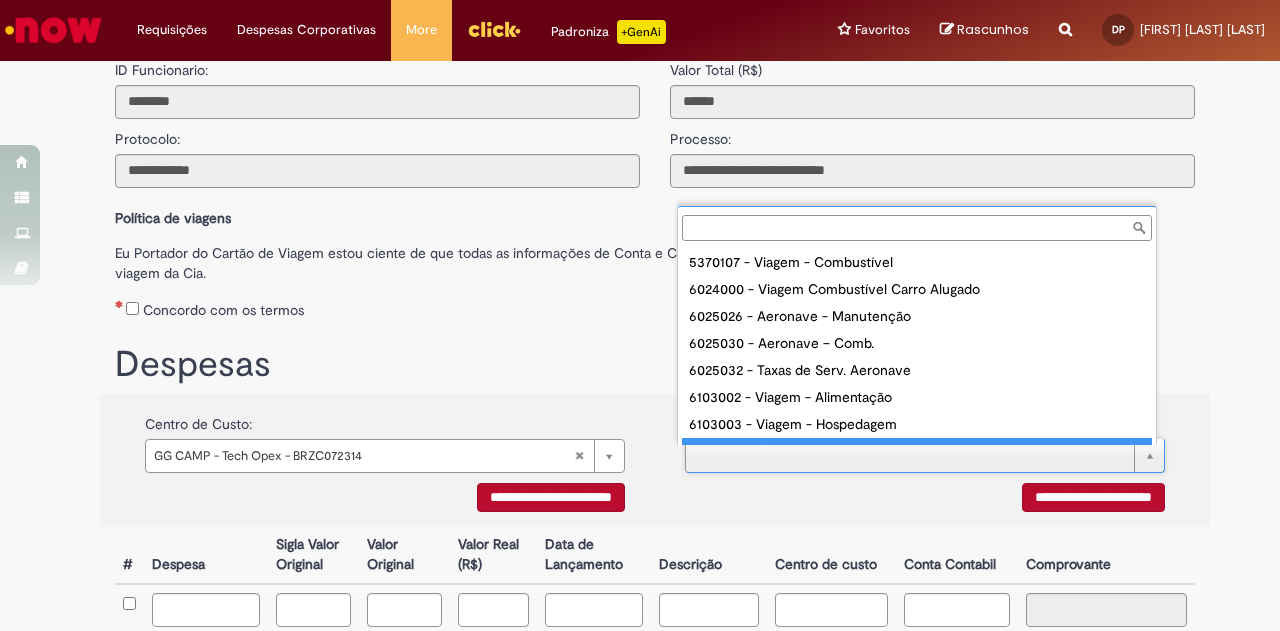 scroll, scrollTop: 16, scrollLeft: 0, axis: vertical 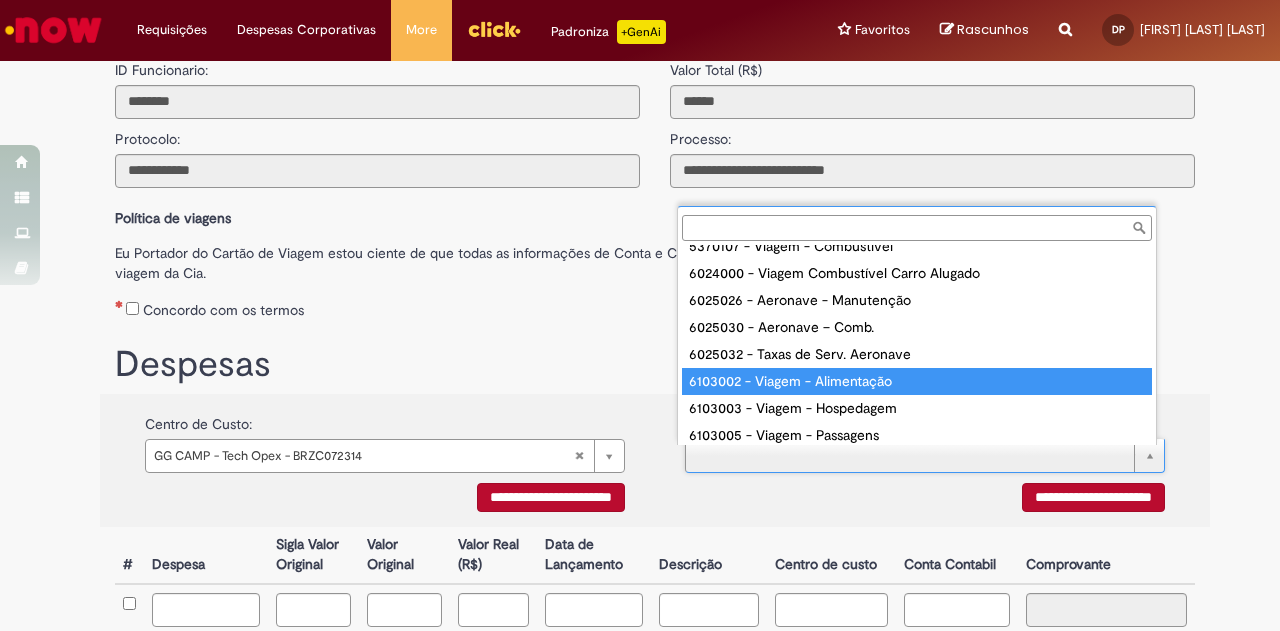 type on "**********" 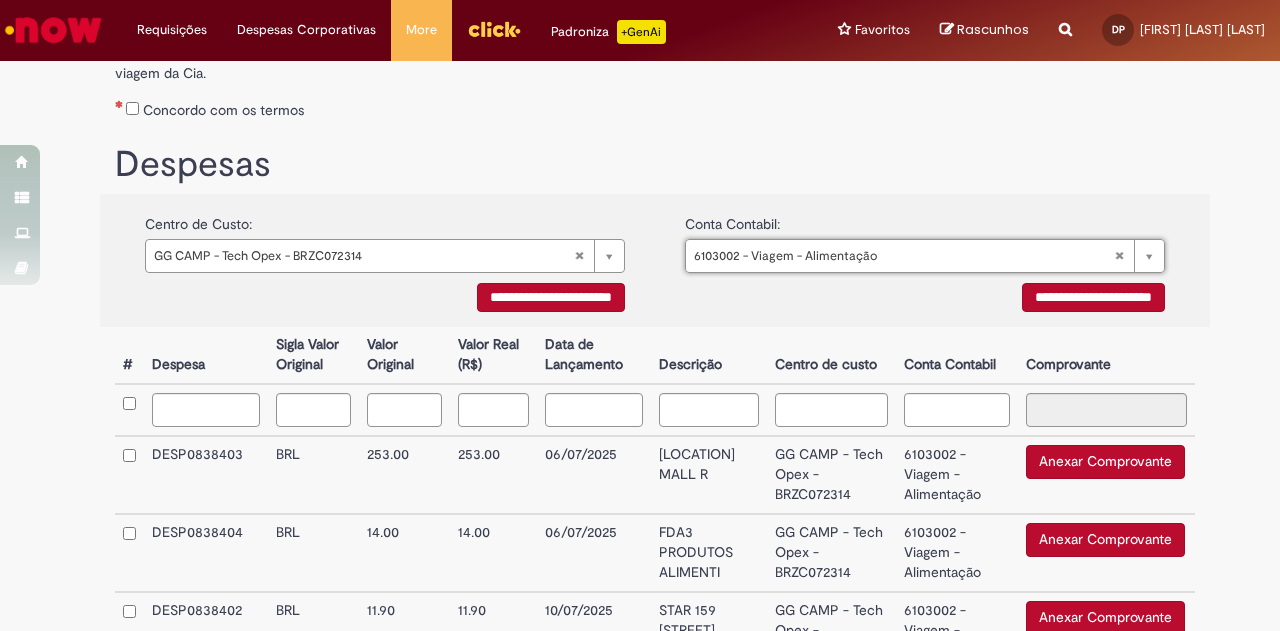 scroll, scrollTop: 400, scrollLeft: 0, axis: vertical 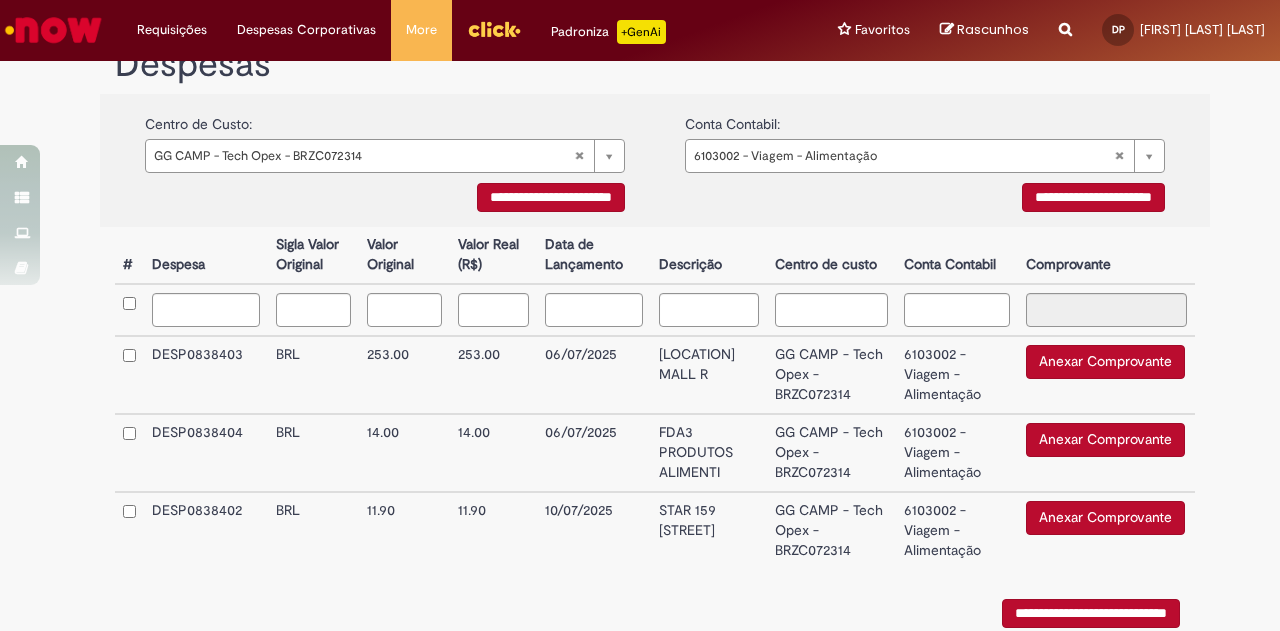 click on "Anexar Comprovante" at bounding box center (1105, 362) 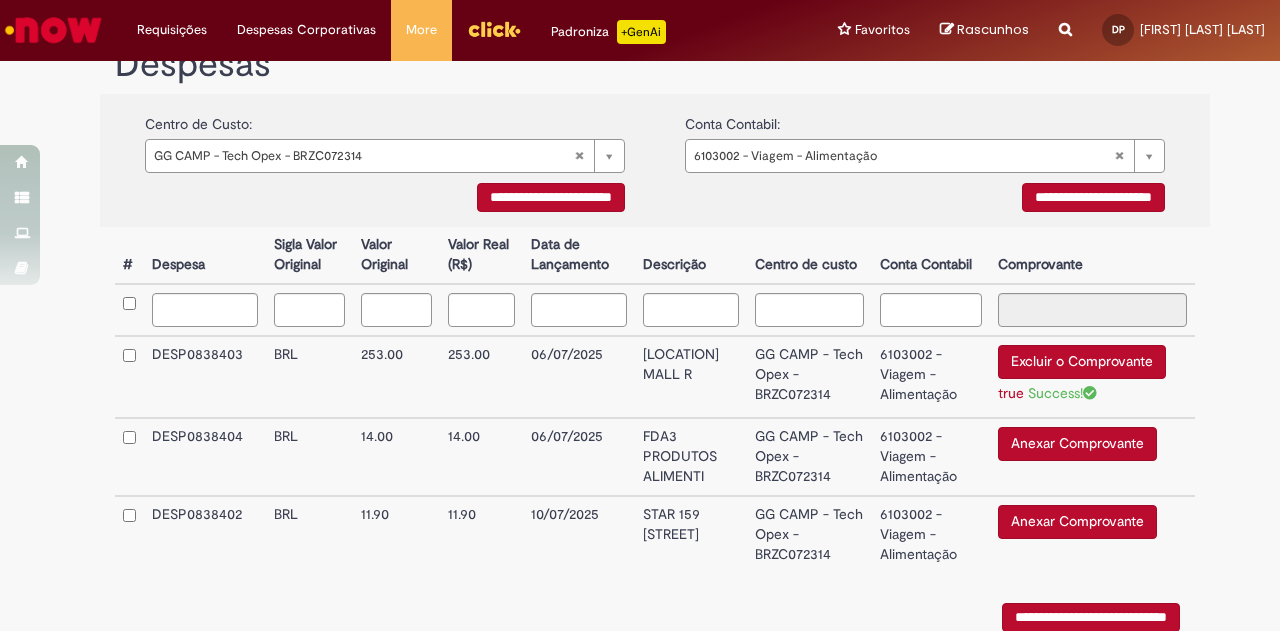 click on "Anexar Comprovante" at bounding box center [1077, 444] 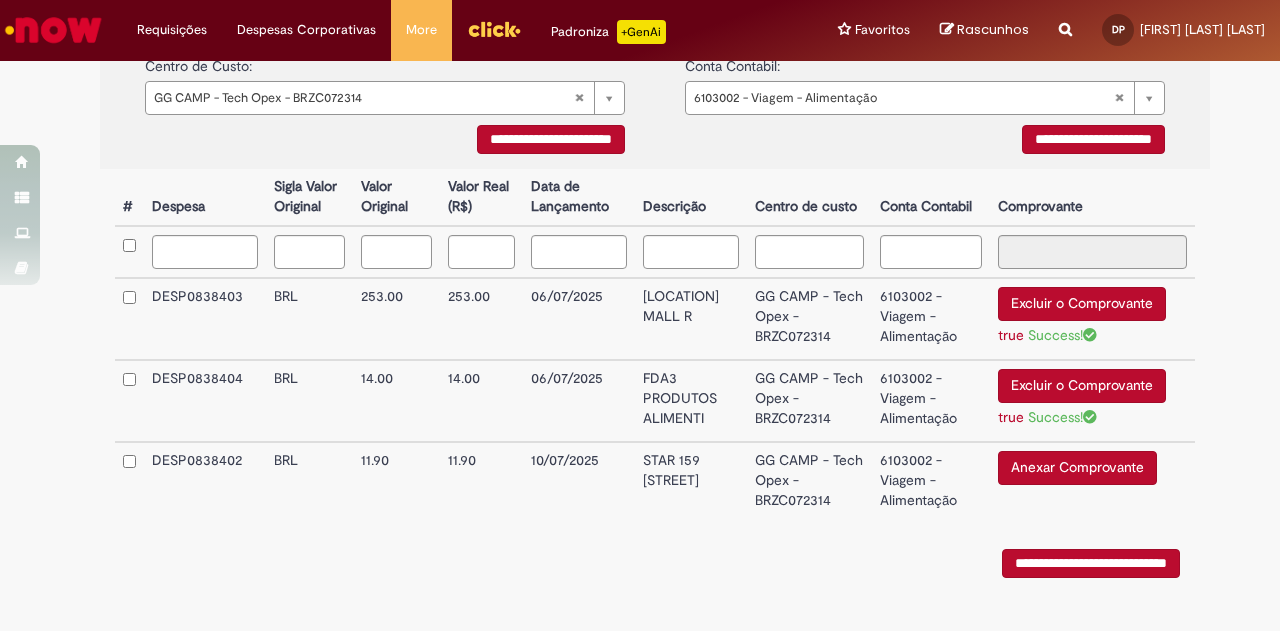 scroll, scrollTop: 499, scrollLeft: 0, axis: vertical 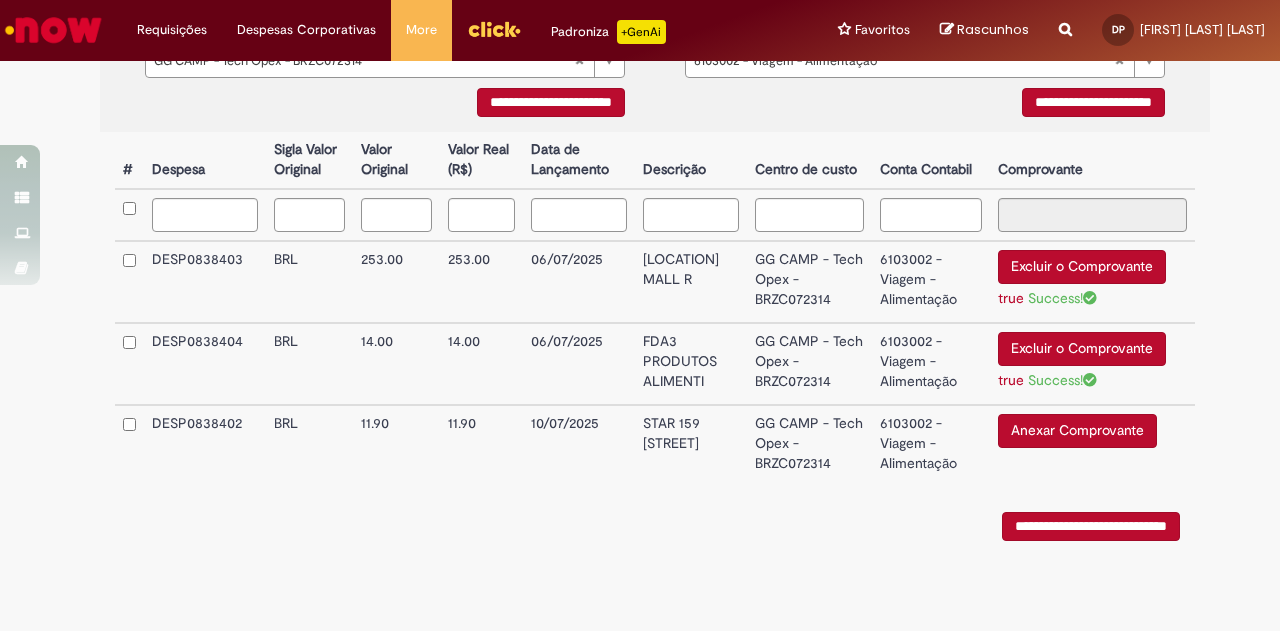 click on "Anexar Comprovante" at bounding box center (1077, 431) 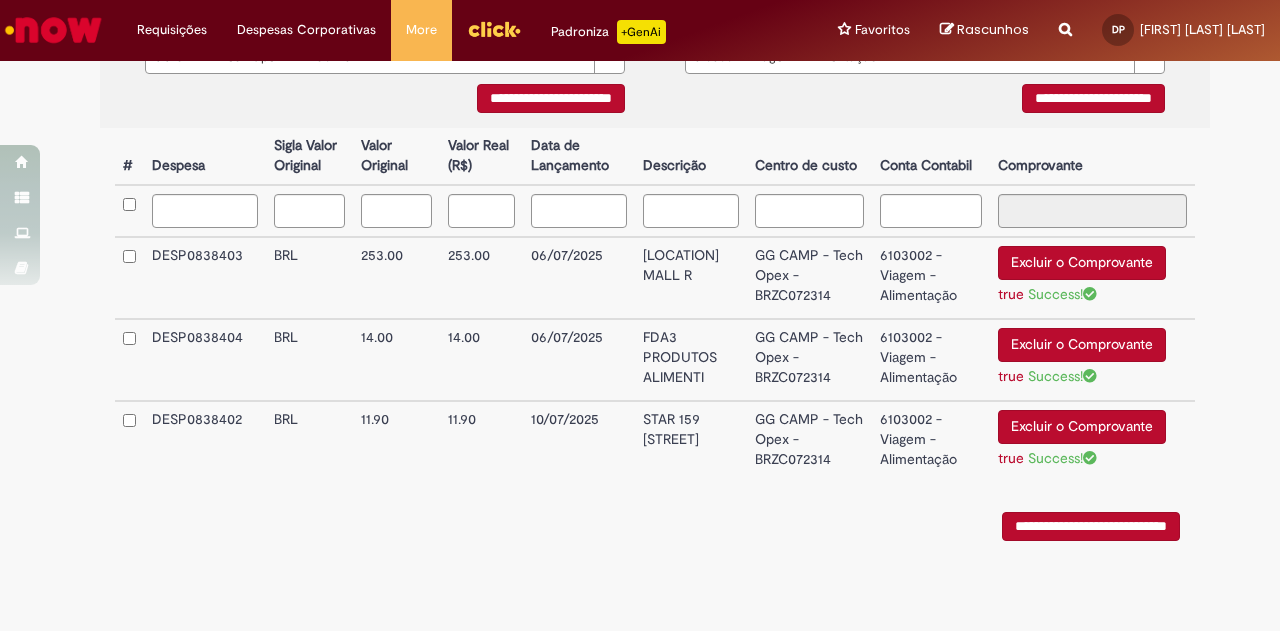 click on "**********" at bounding box center (1091, 526) 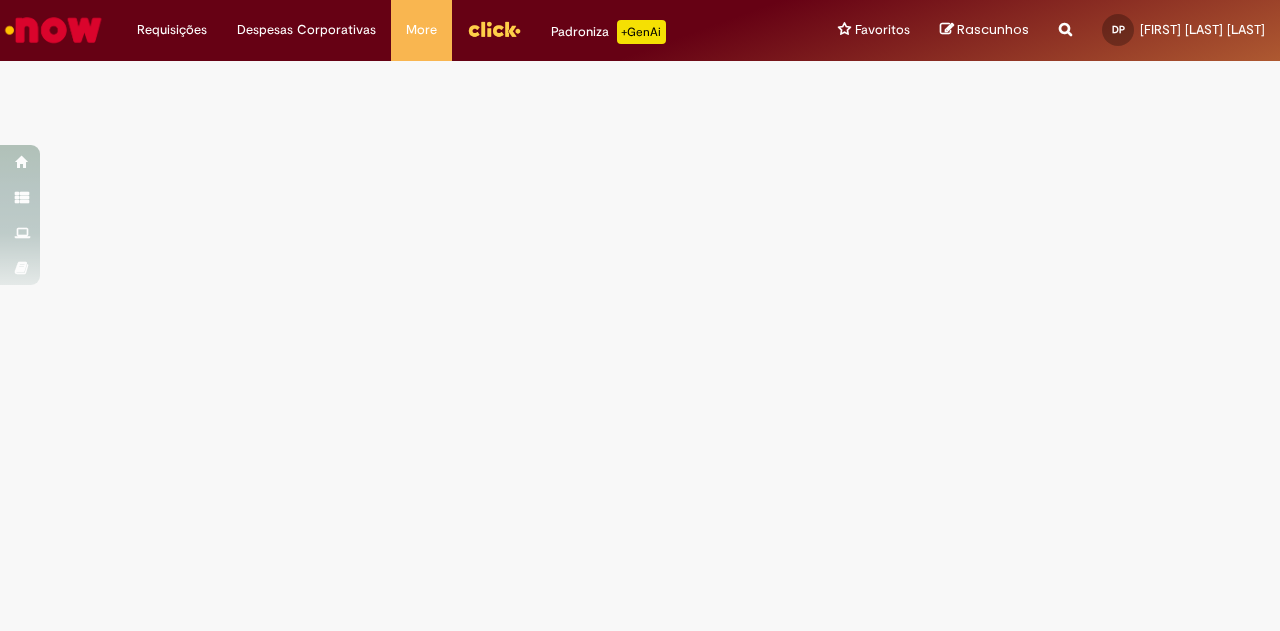 scroll, scrollTop: 0, scrollLeft: 0, axis: both 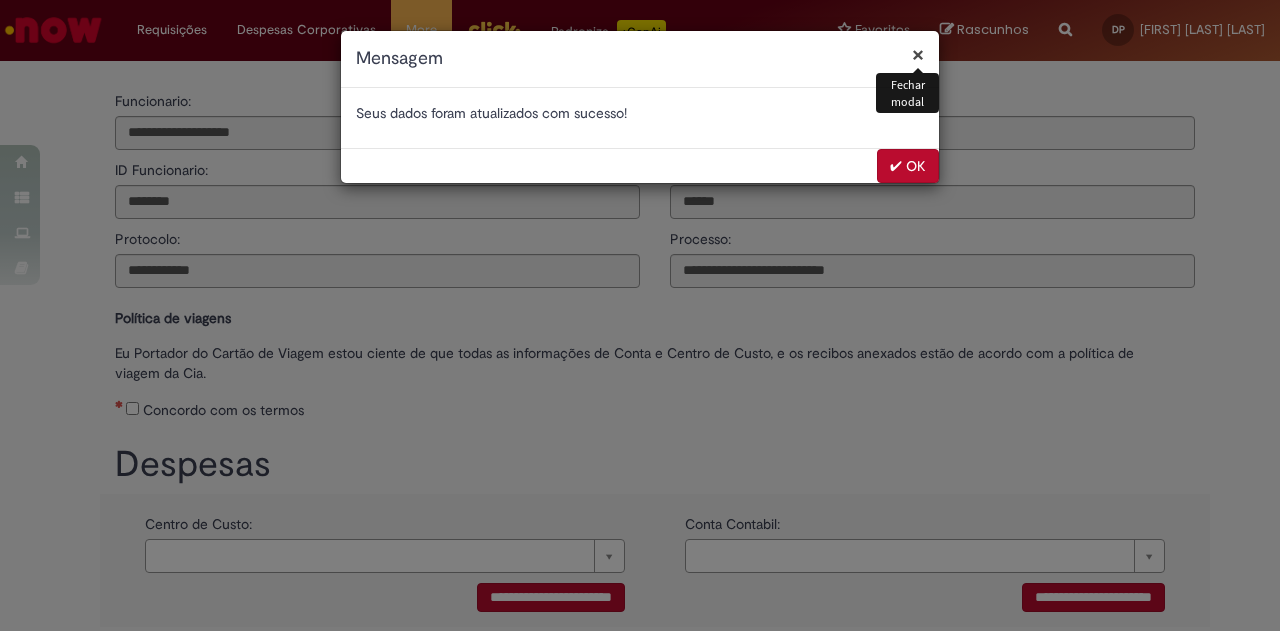 click on "✔ OK" at bounding box center [908, 166] 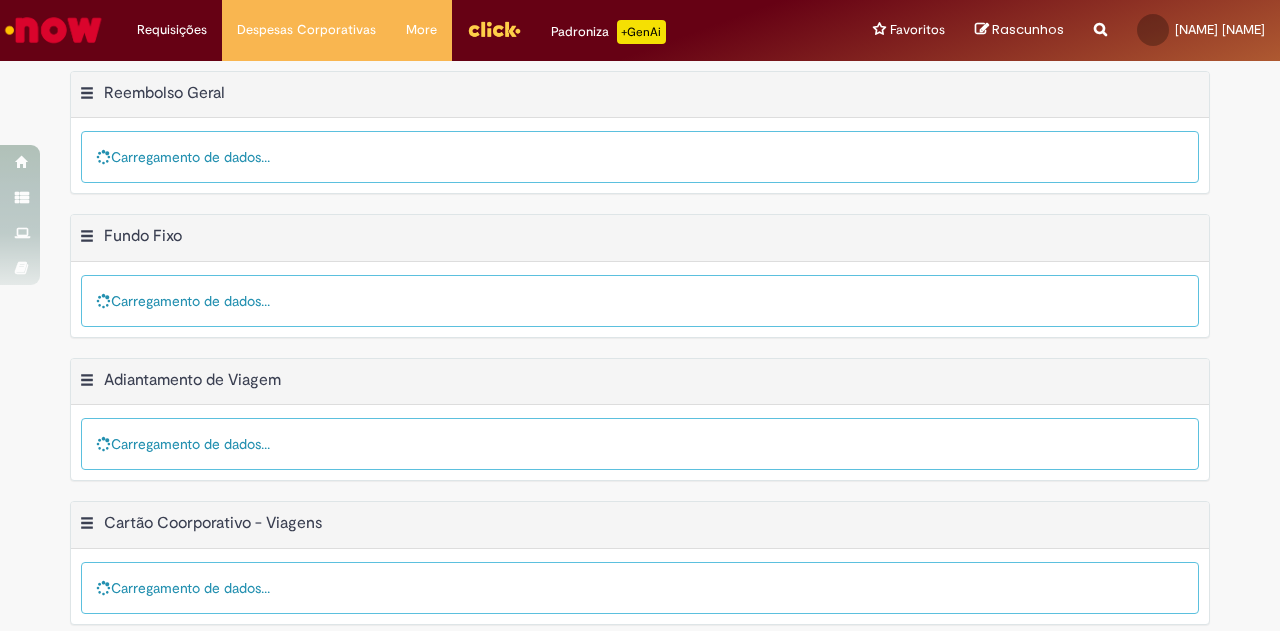 scroll, scrollTop: 0, scrollLeft: 0, axis: both 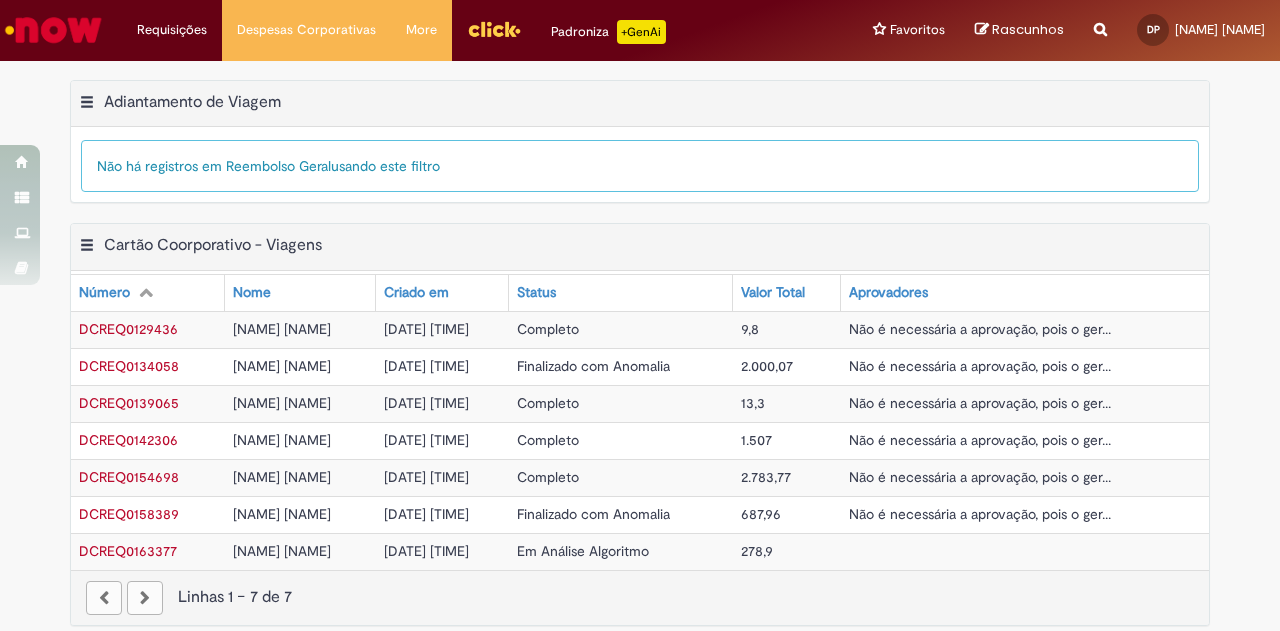 click on "[DATE] [TIME]" at bounding box center [426, 477] 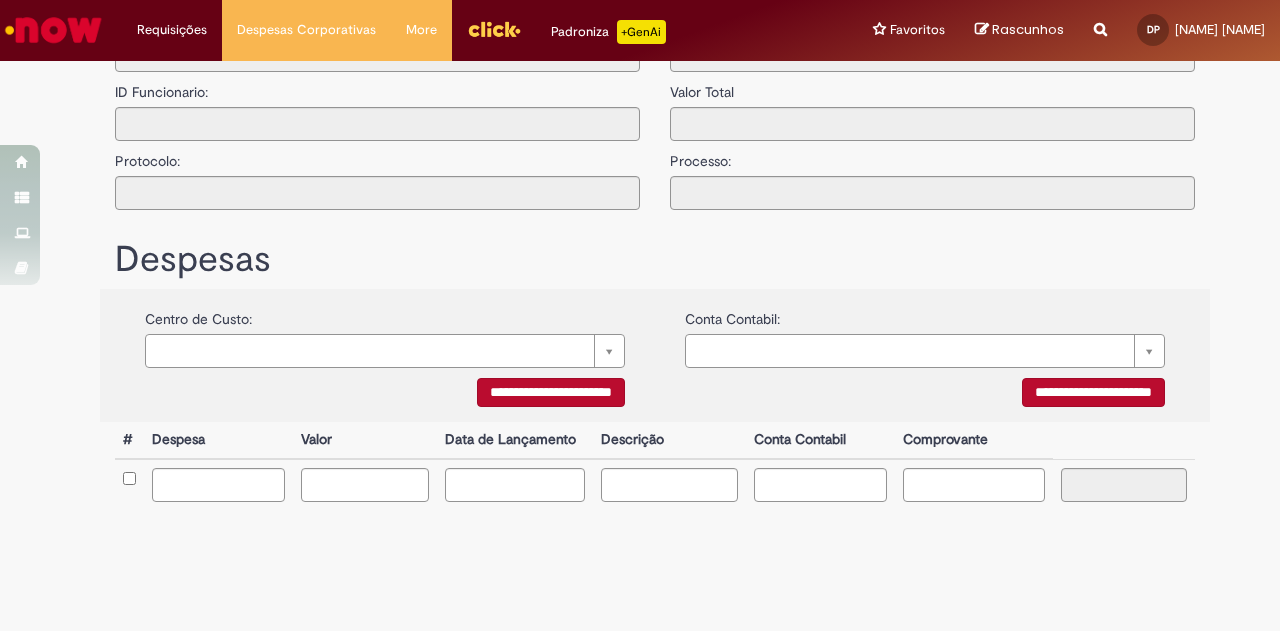type on "**********" 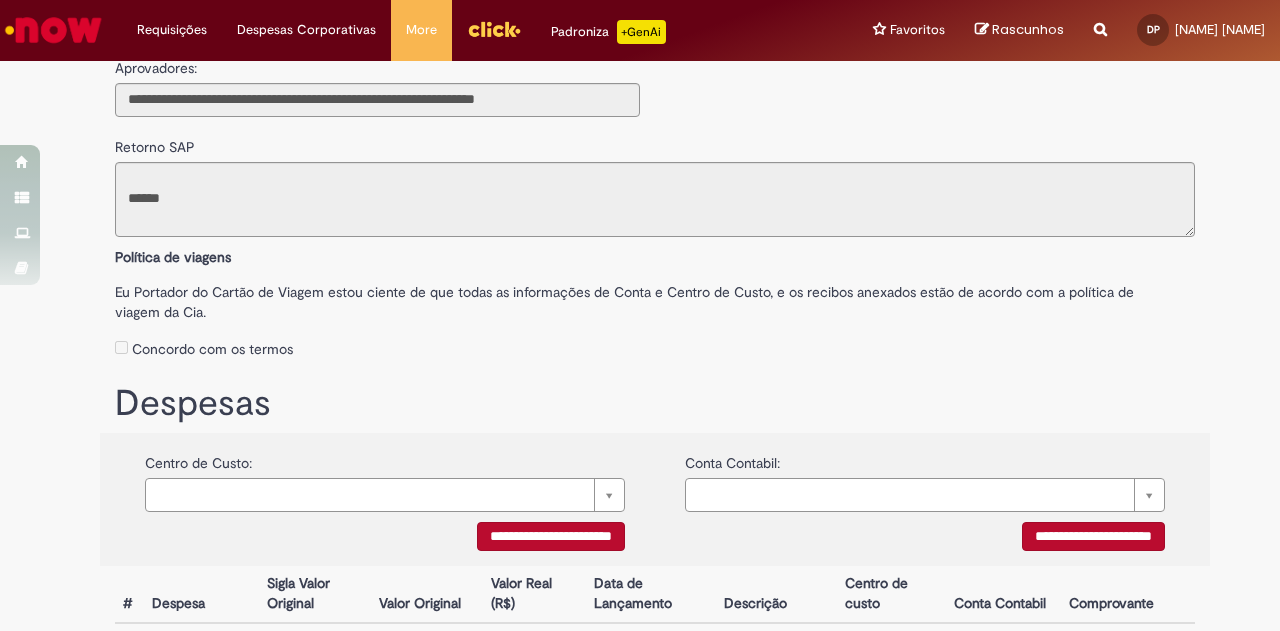 scroll, scrollTop: 406, scrollLeft: 0, axis: vertical 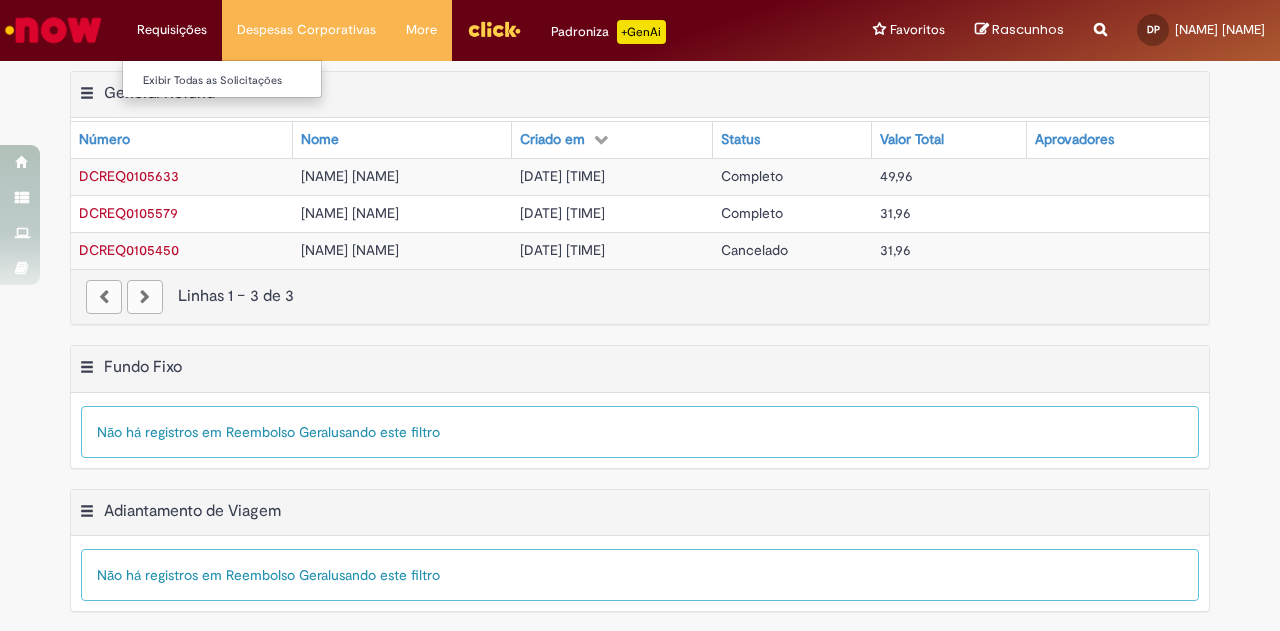 click on "Requisições
Exibir Todas as Solicitações" at bounding box center (172, 30) 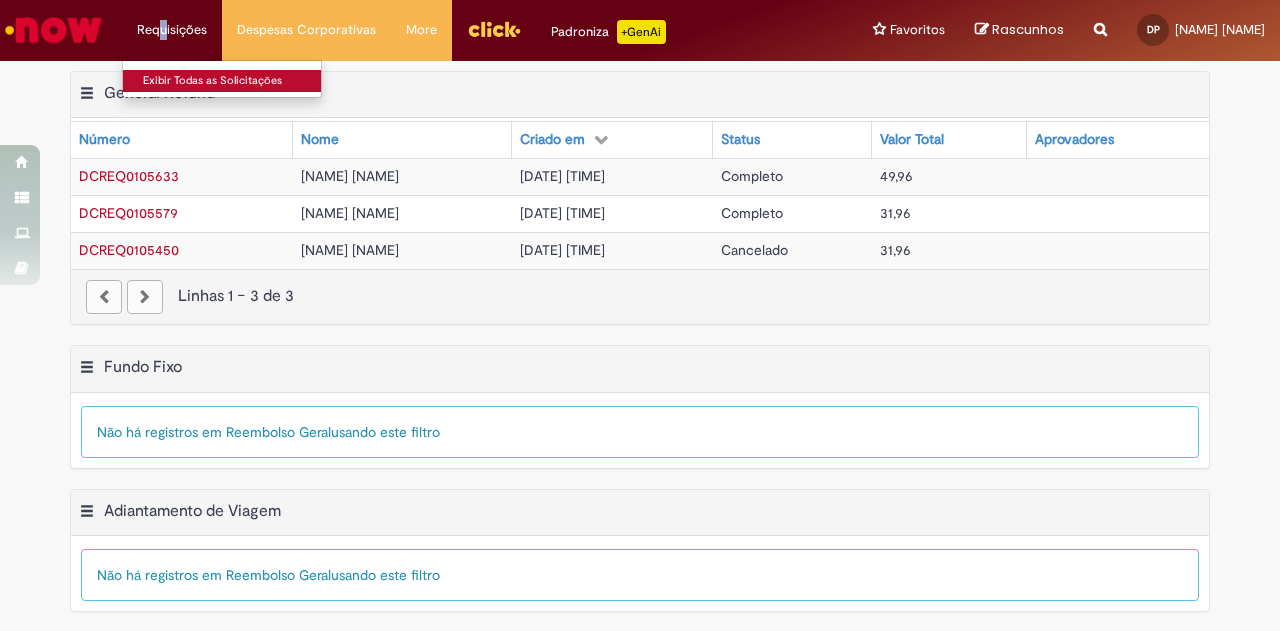 click on "Exibir Todas as Solicitações" at bounding box center [233, 81] 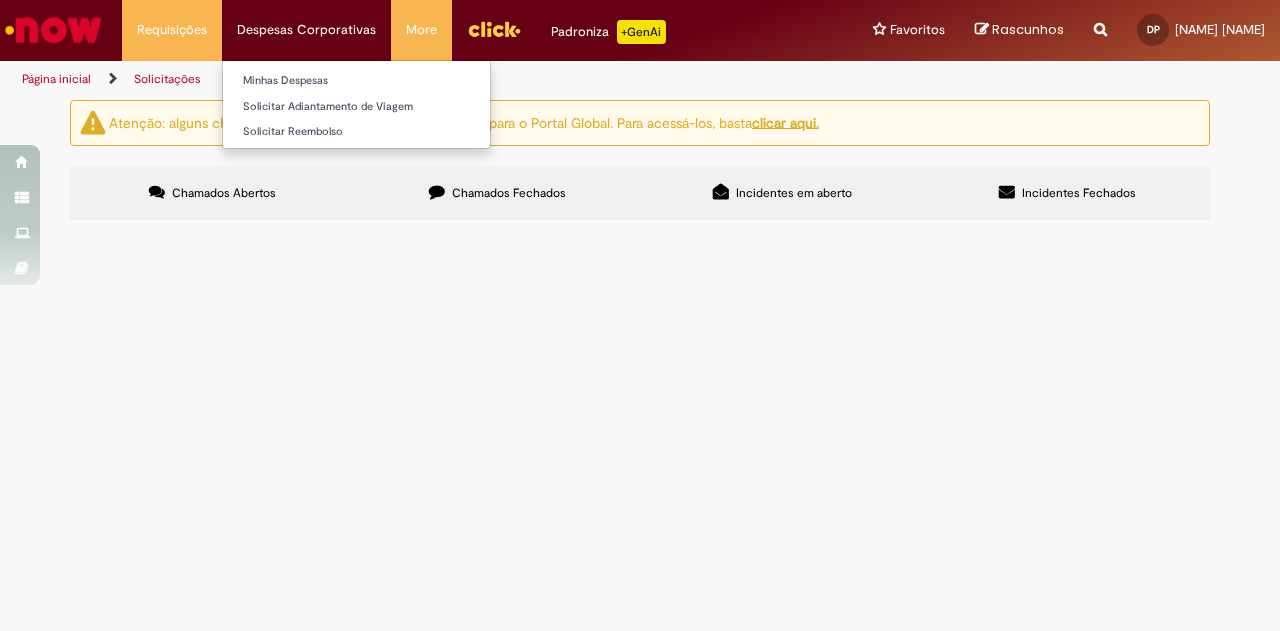 click on "Despesas Corporativas
Minhas Despesas
Solicitar Adiantamento de Viagem
Solicitar Reembolso" at bounding box center [172, 30] 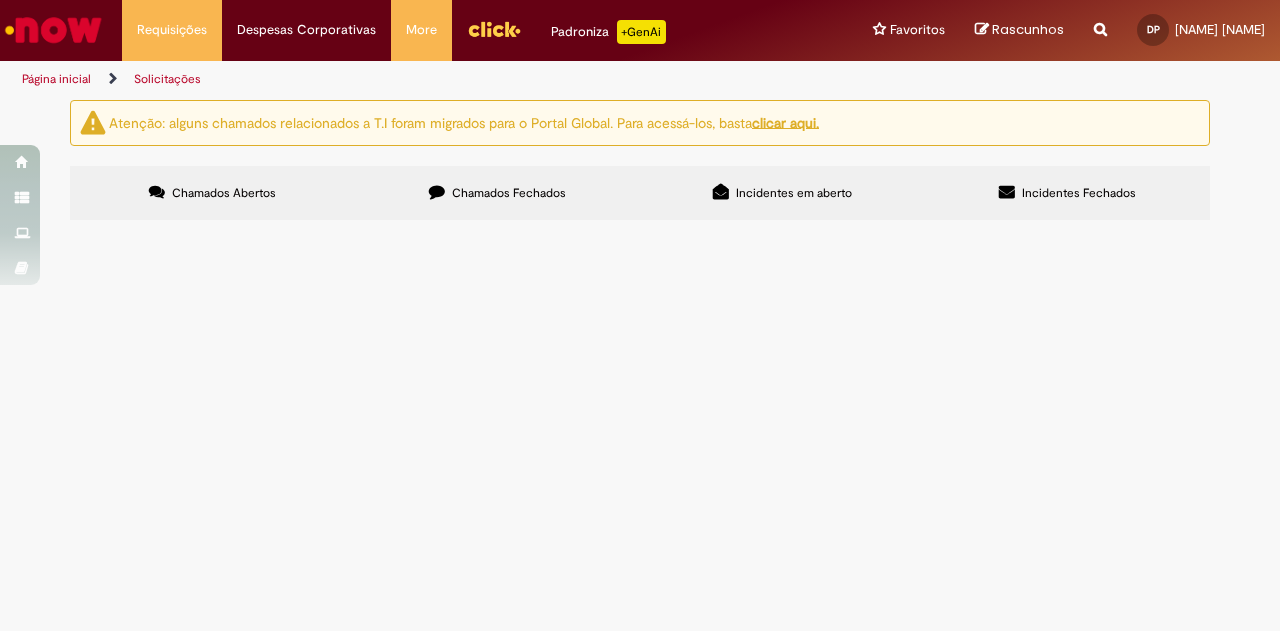 click at bounding box center (53, 30) 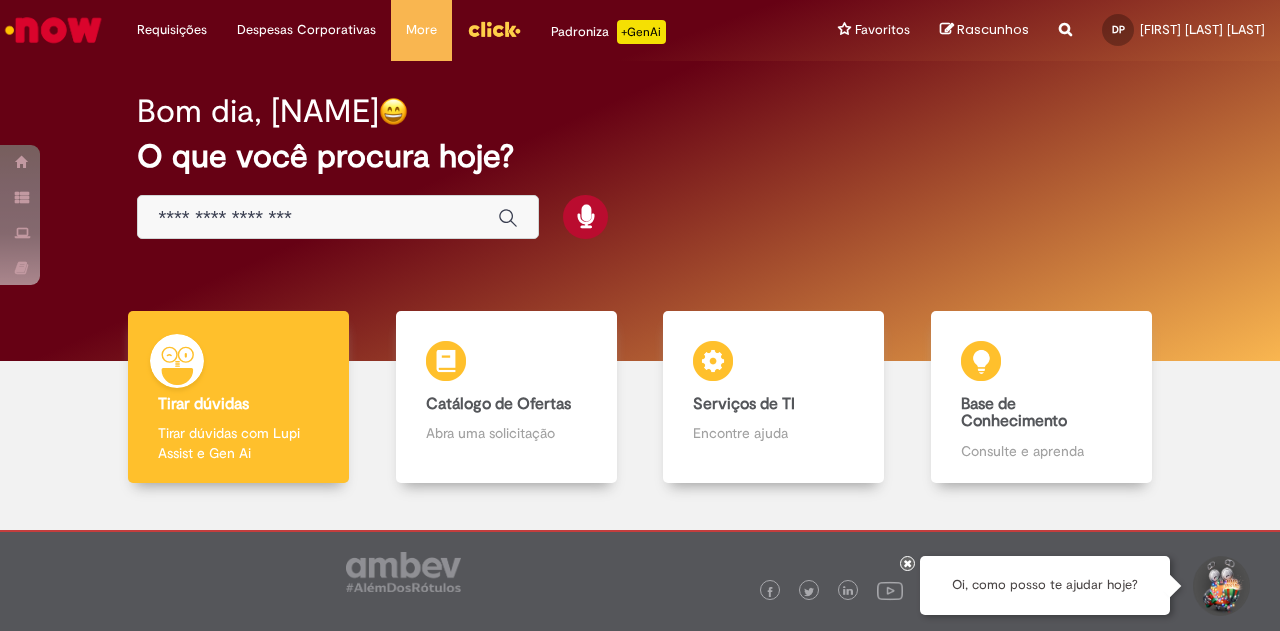 scroll, scrollTop: 0, scrollLeft: 0, axis: both 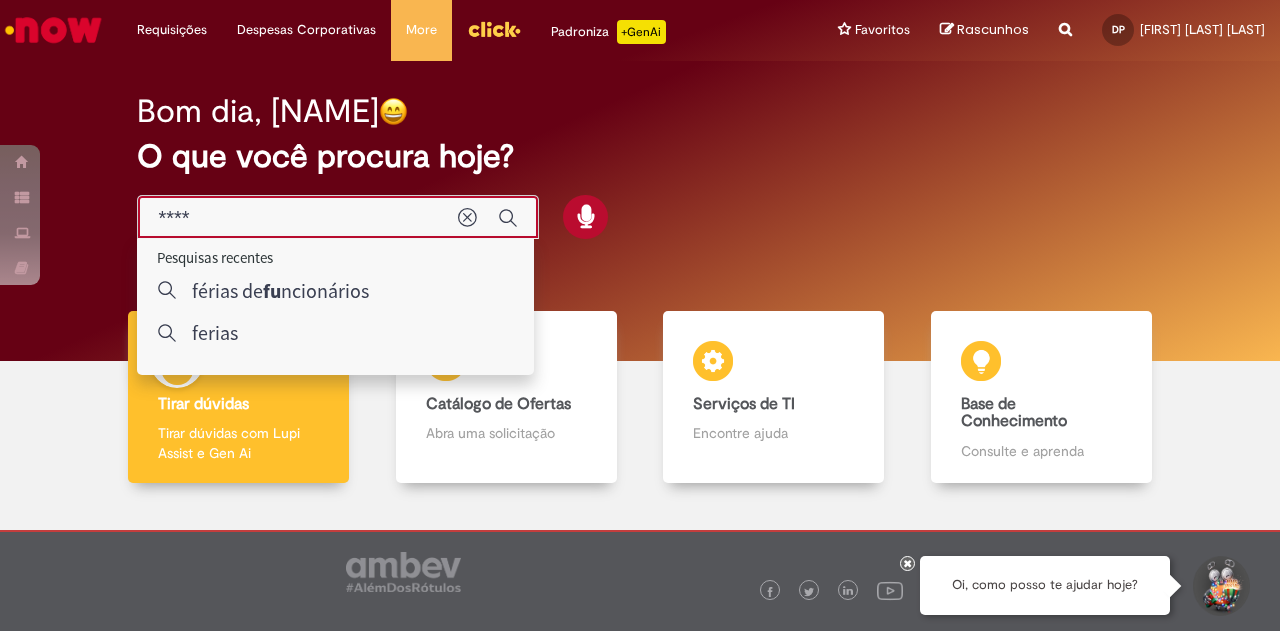 type on "*****" 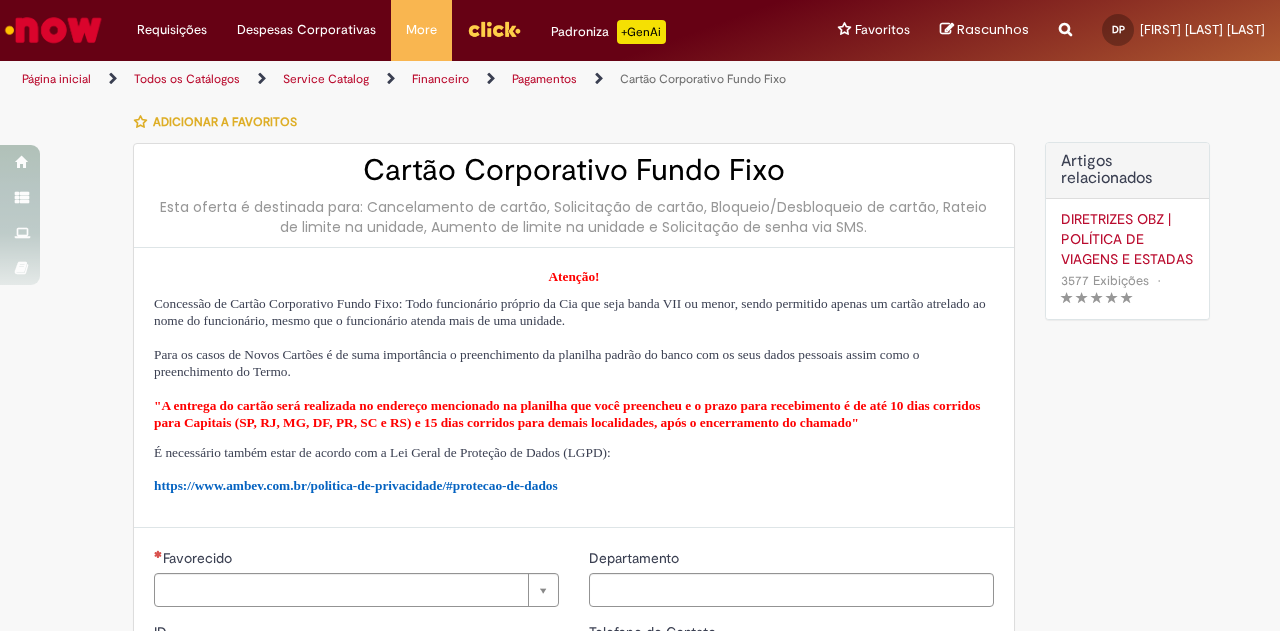 type on "********" 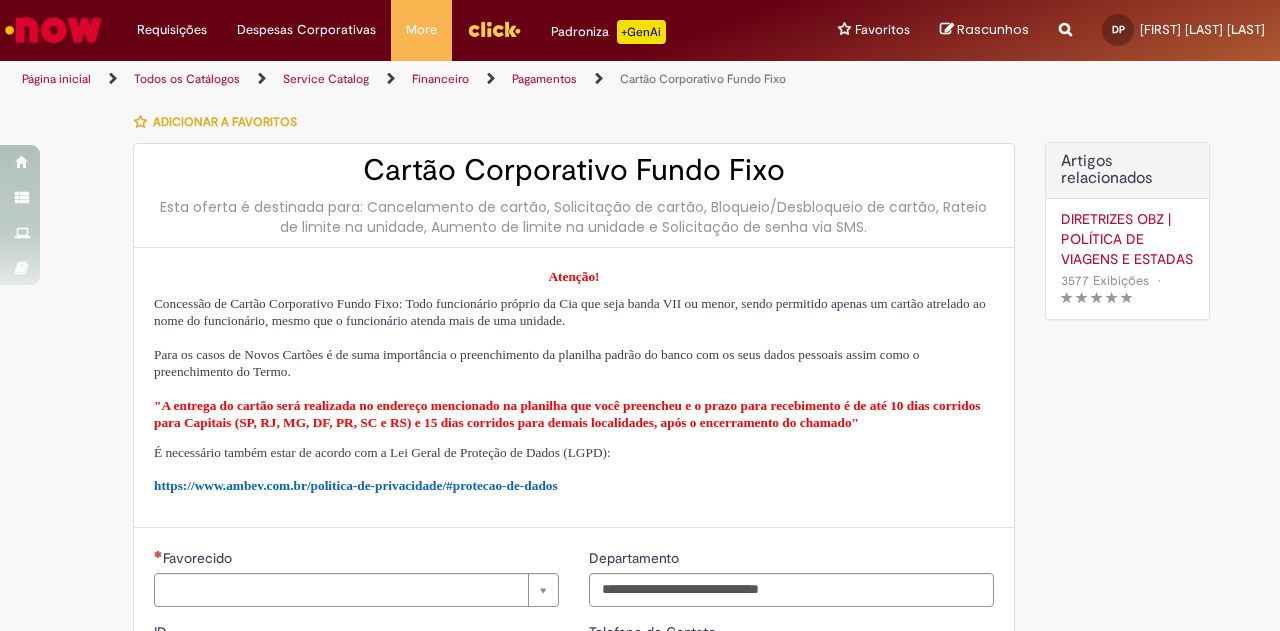 type on "**********" 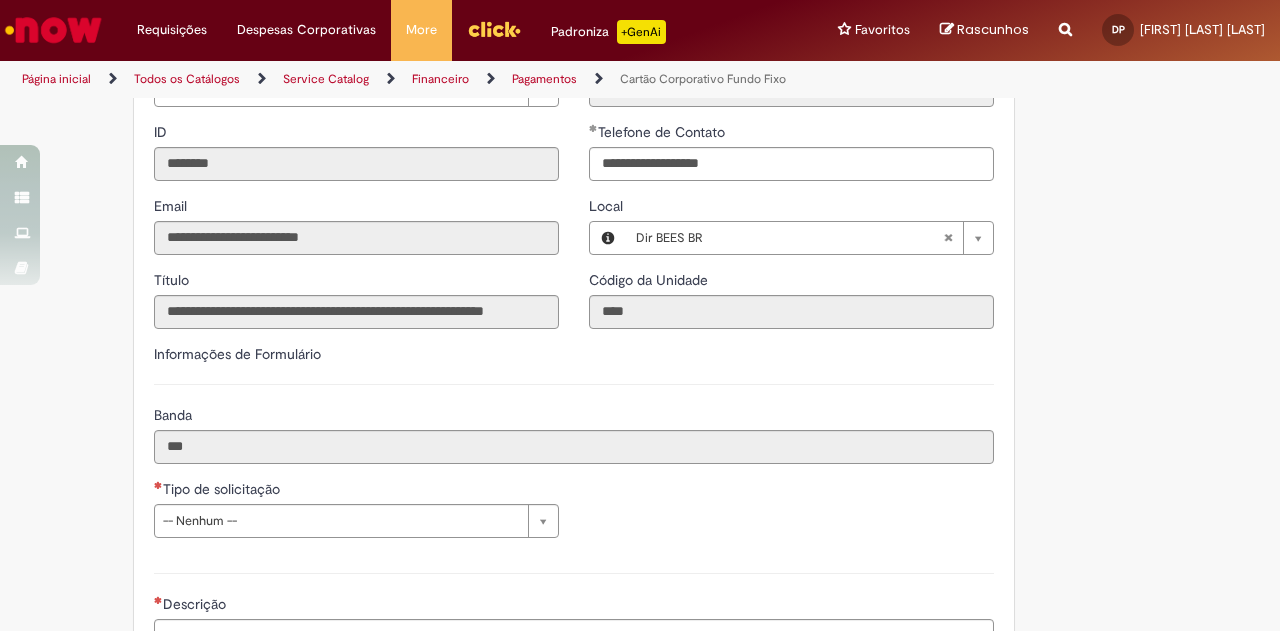scroll, scrollTop: 600, scrollLeft: 0, axis: vertical 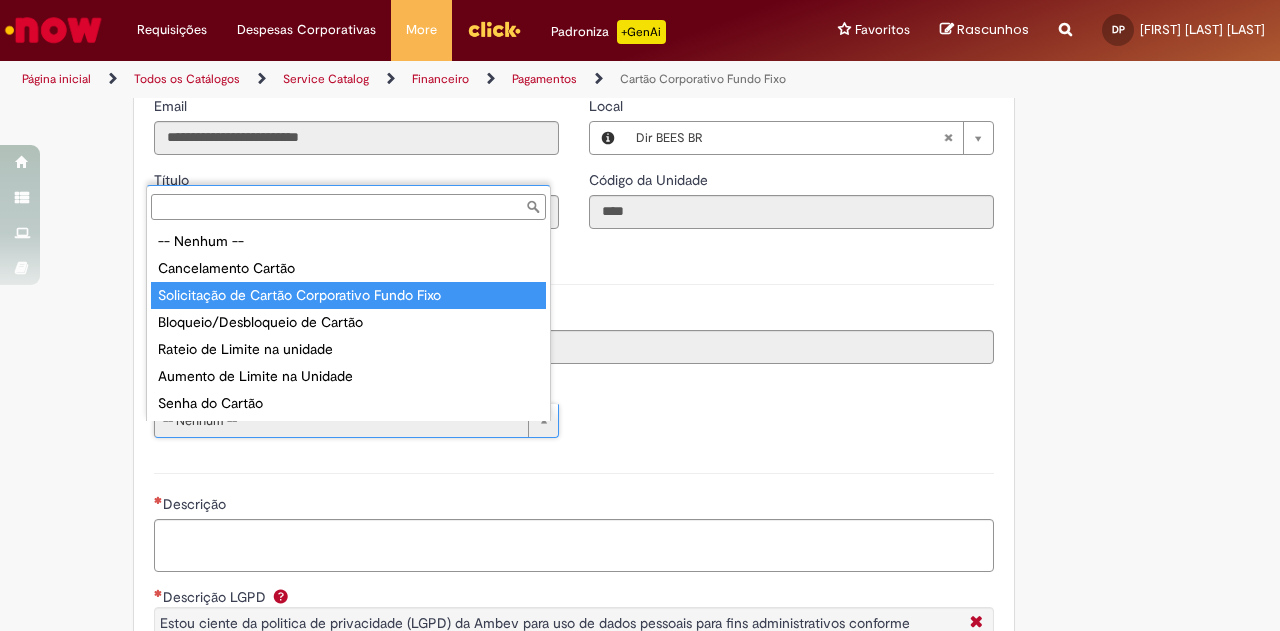 type on "**********" 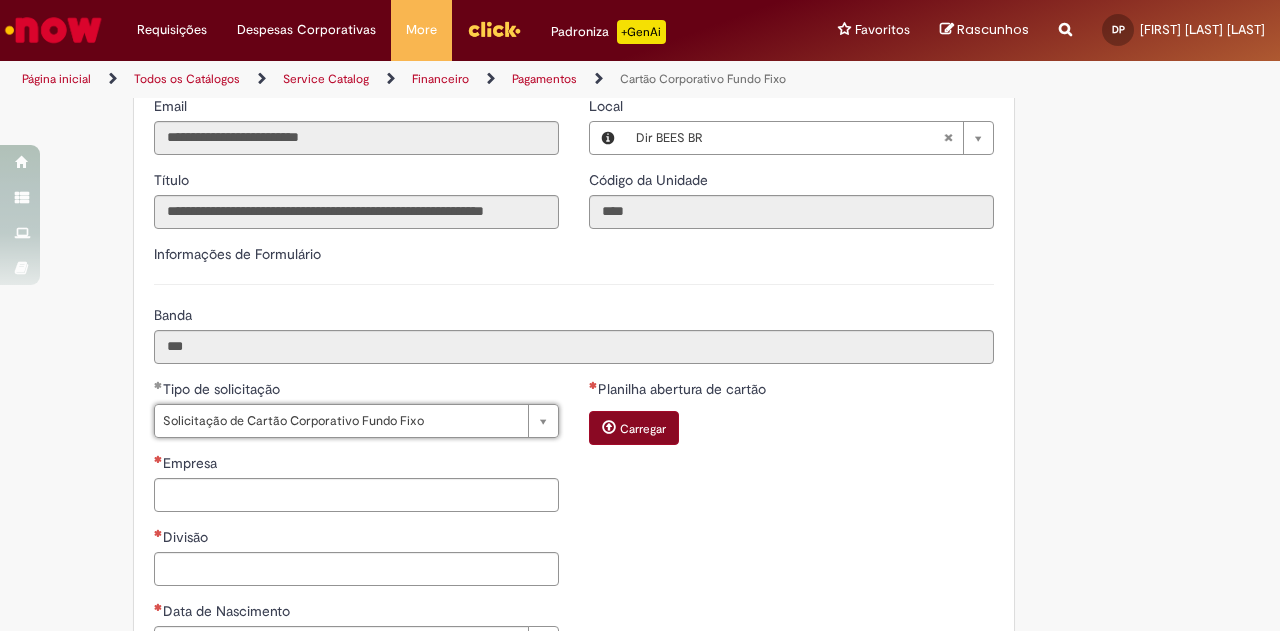 scroll, scrollTop: 700, scrollLeft: 0, axis: vertical 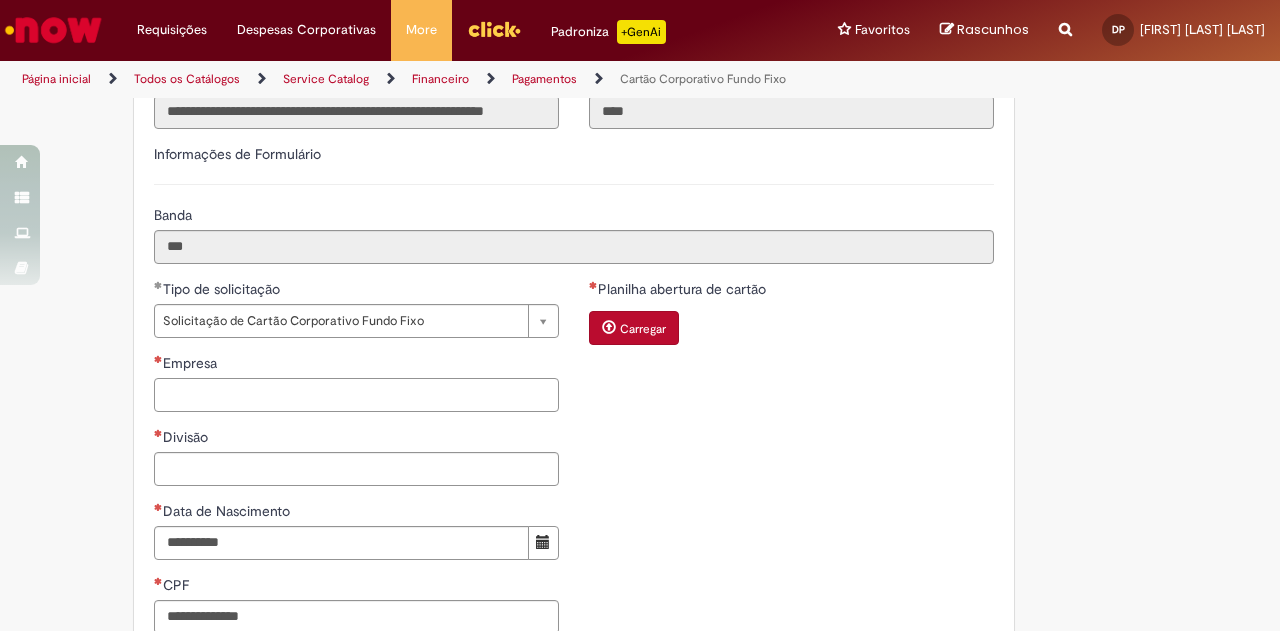 click on "Empresa" at bounding box center (356, 395) 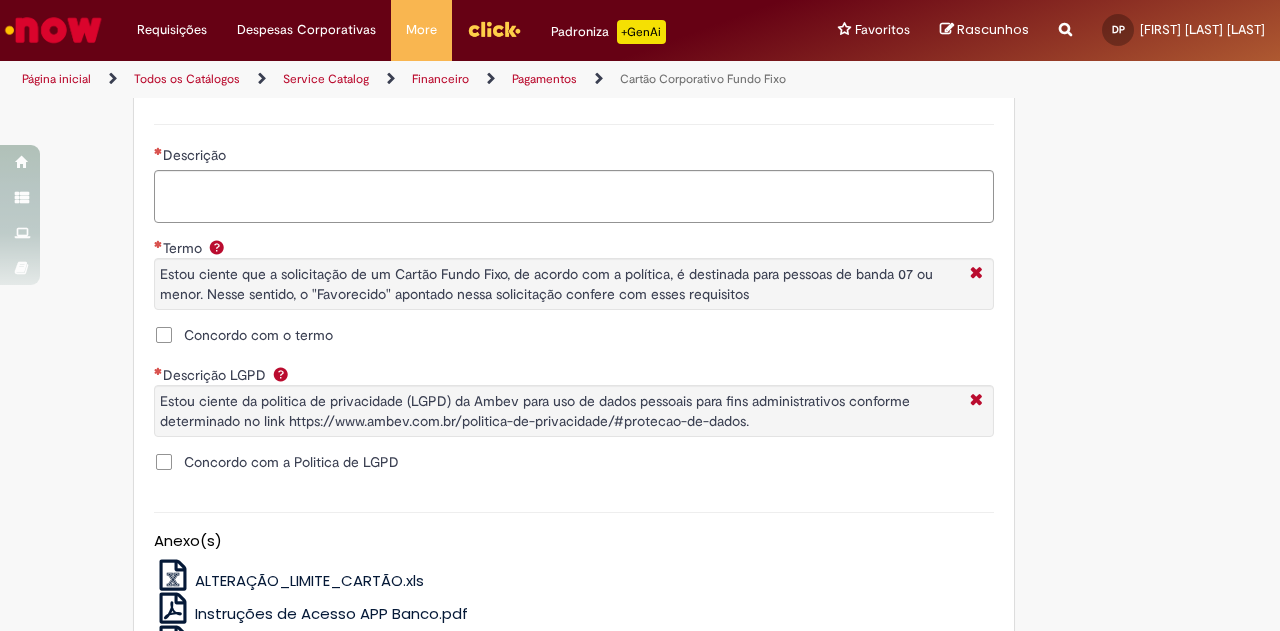scroll, scrollTop: 1651, scrollLeft: 0, axis: vertical 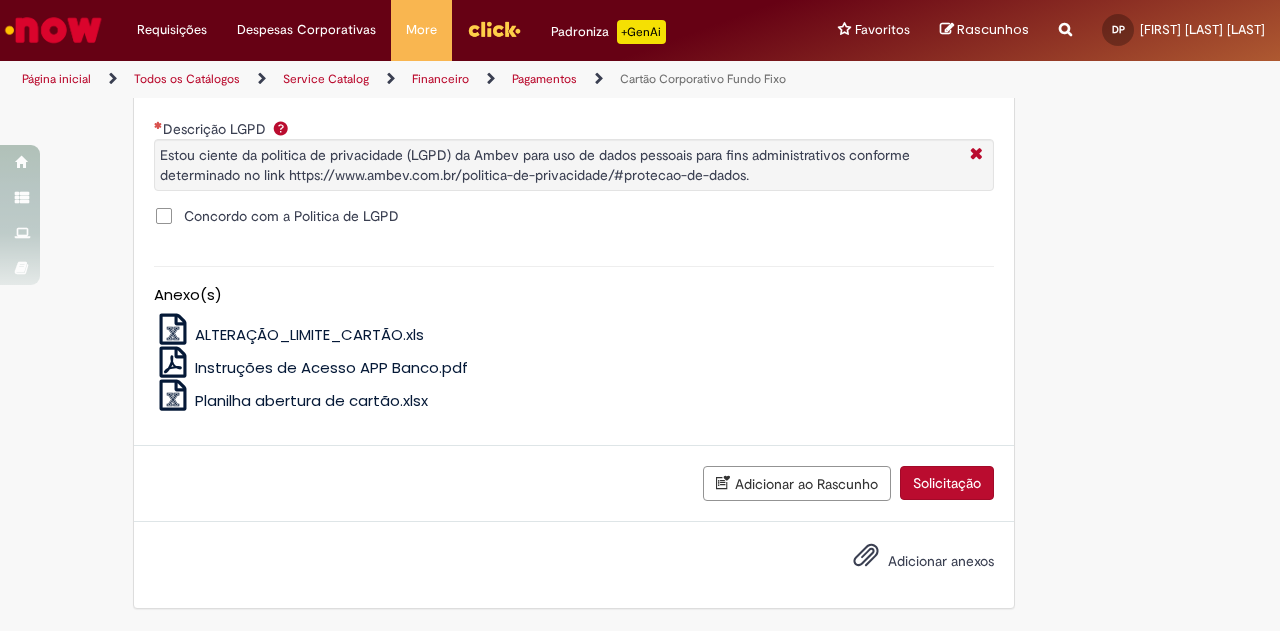 click on "Planilha abertura de cartão.xlsx" at bounding box center (311, 400) 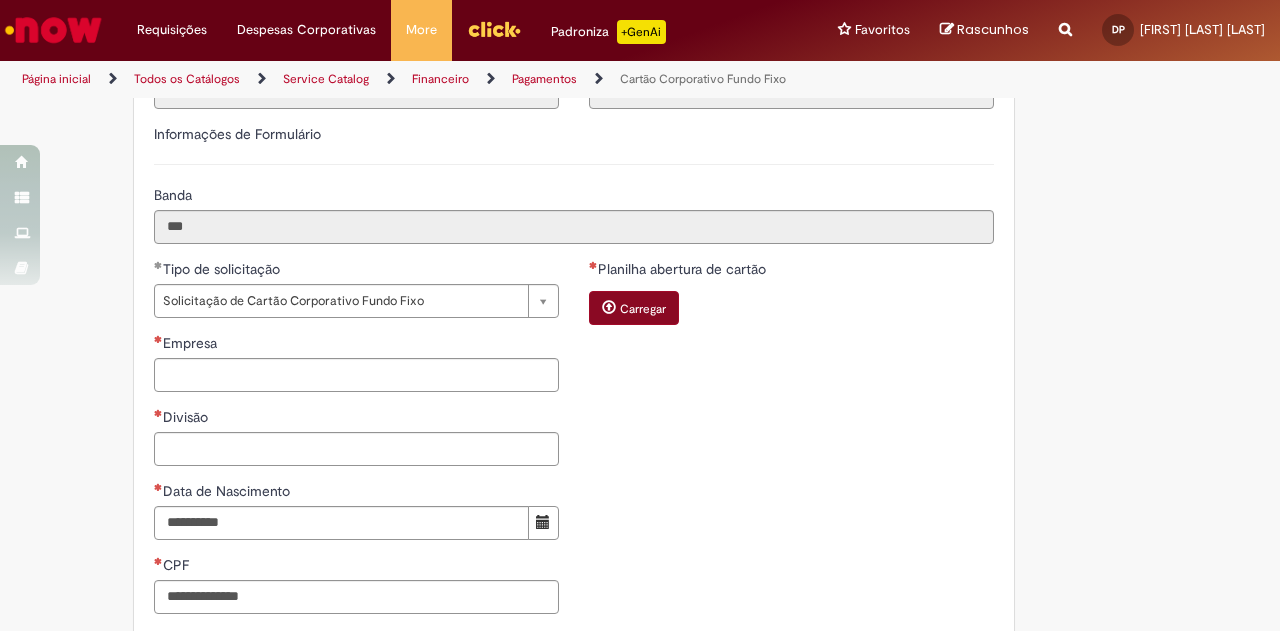 scroll, scrollTop: 751, scrollLeft: 0, axis: vertical 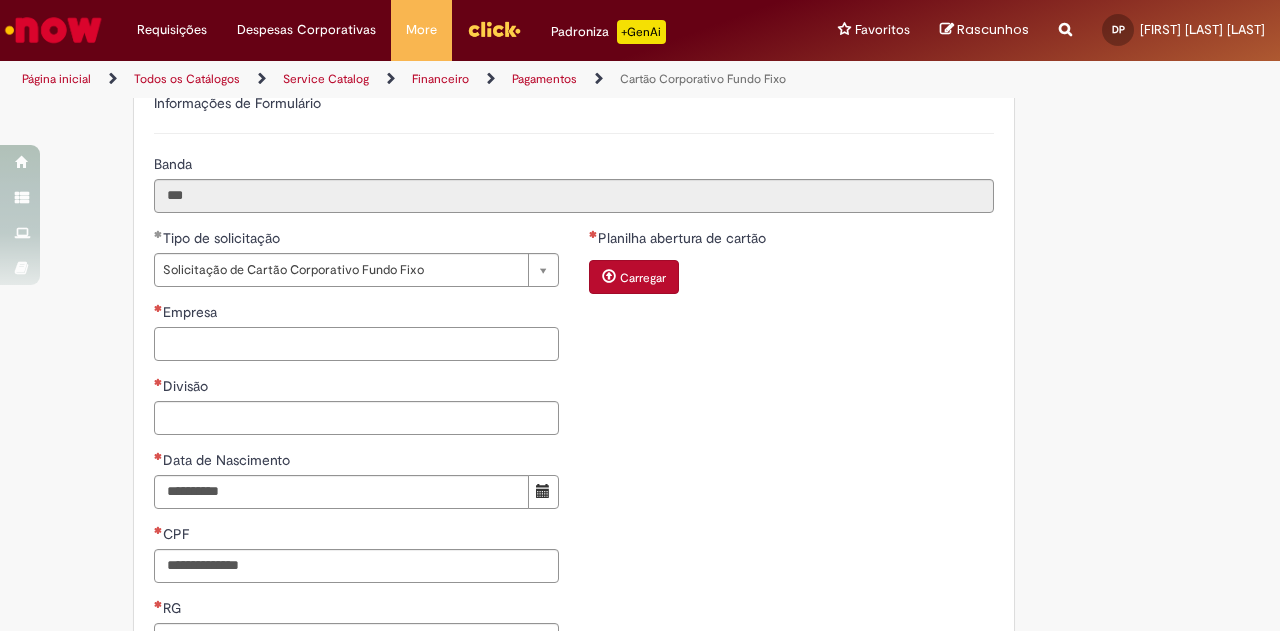 click on "Empresa" at bounding box center [356, 344] 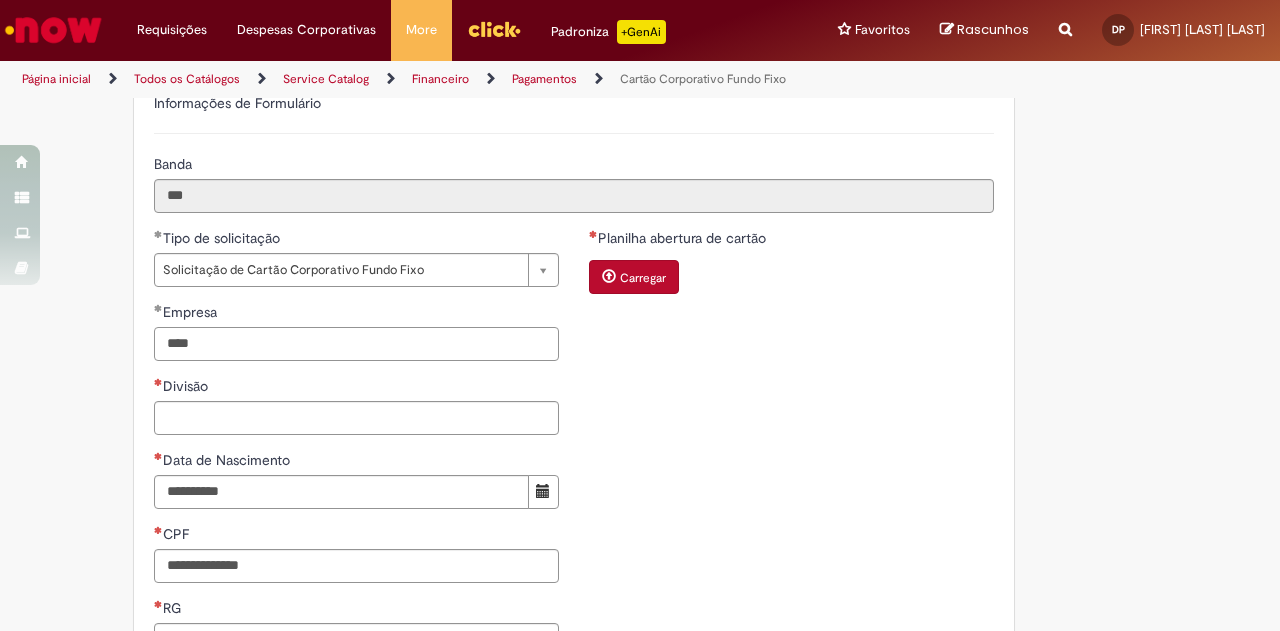 type on "****" 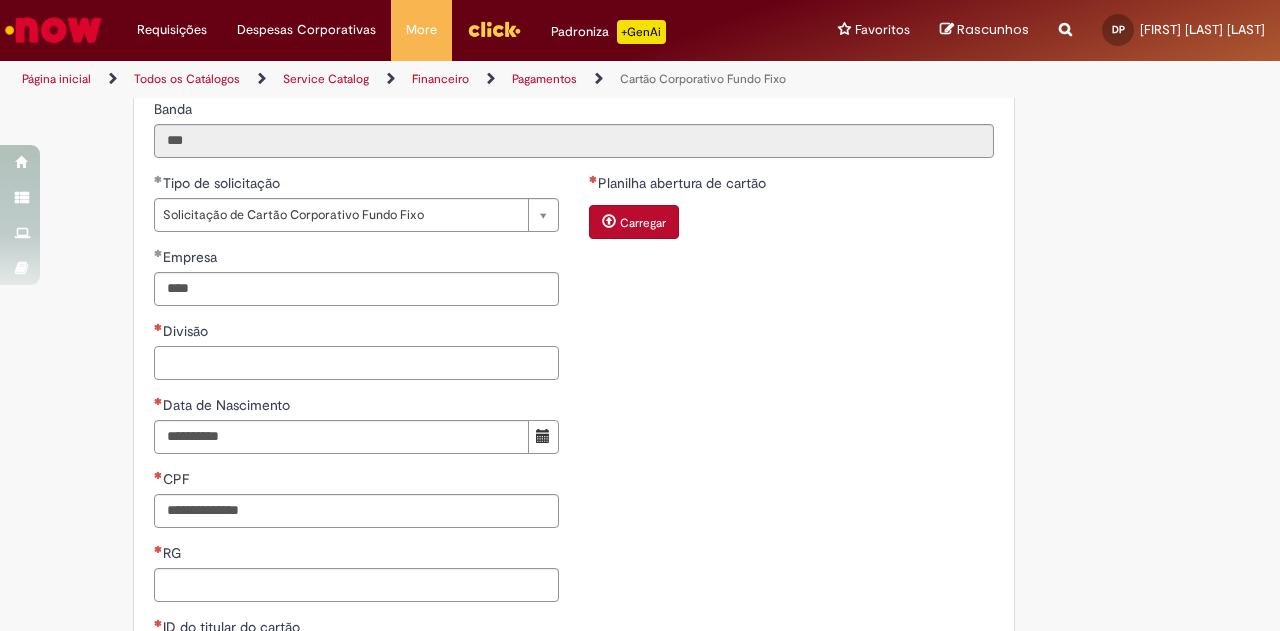 scroll, scrollTop: 851, scrollLeft: 0, axis: vertical 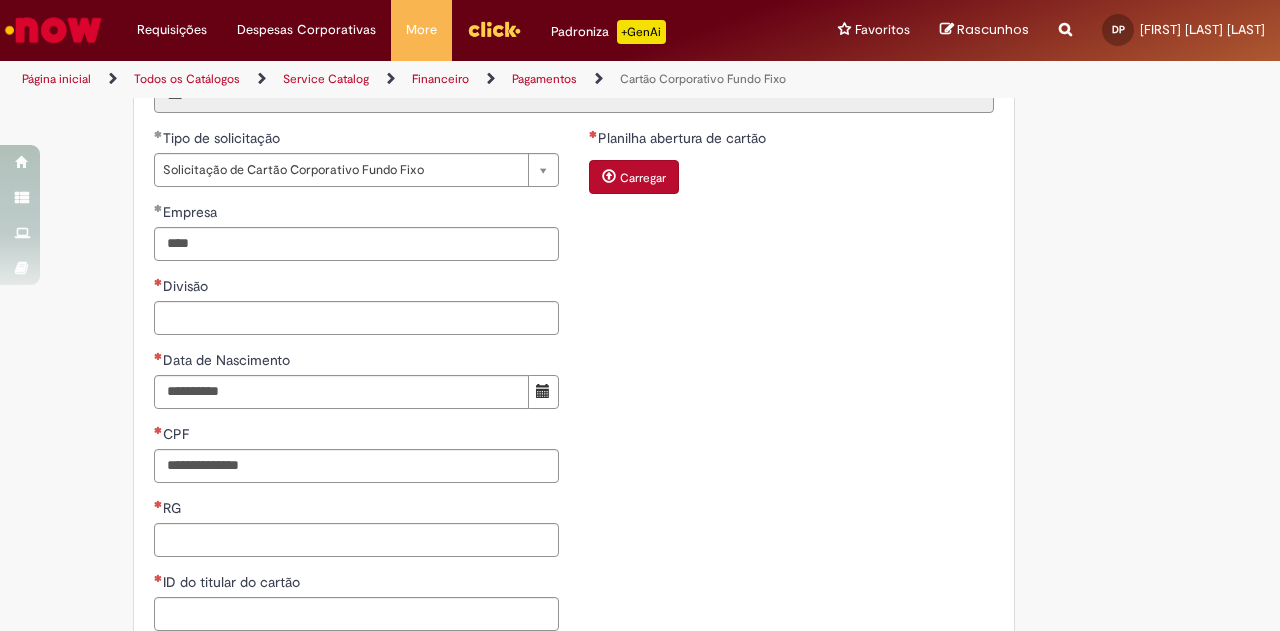 click on "Divisão" at bounding box center (187, 286) 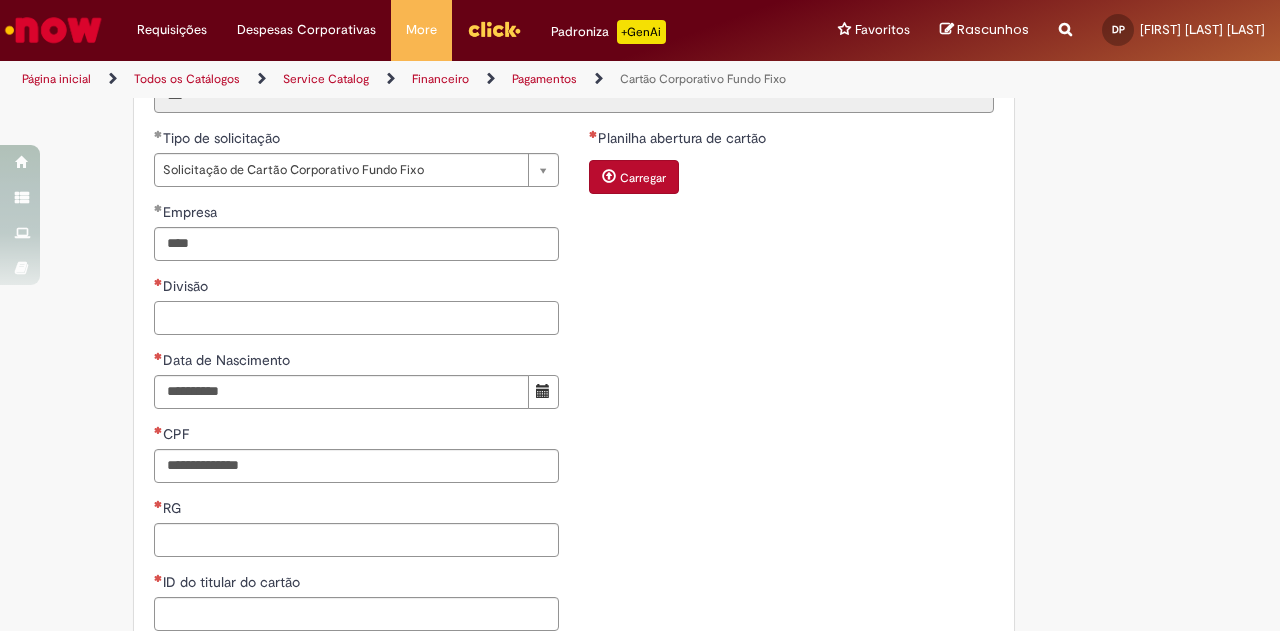 click on "Divisão" at bounding box center (356, 318) 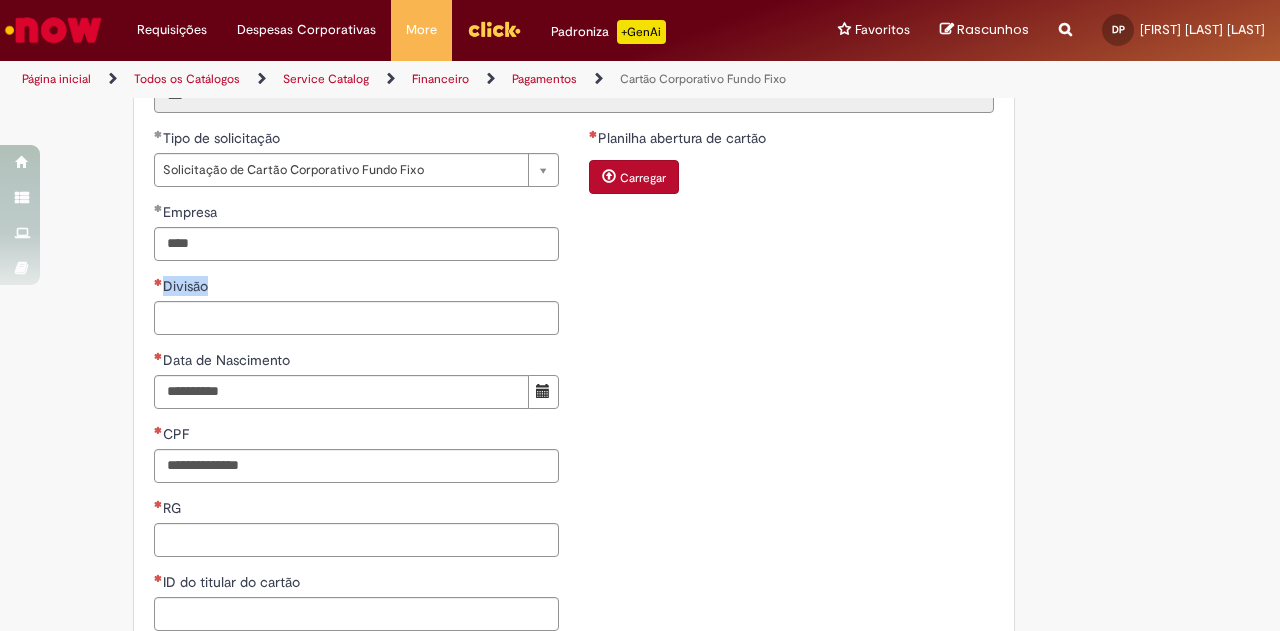 click on "Divisão" at bounding box center (187, 286) 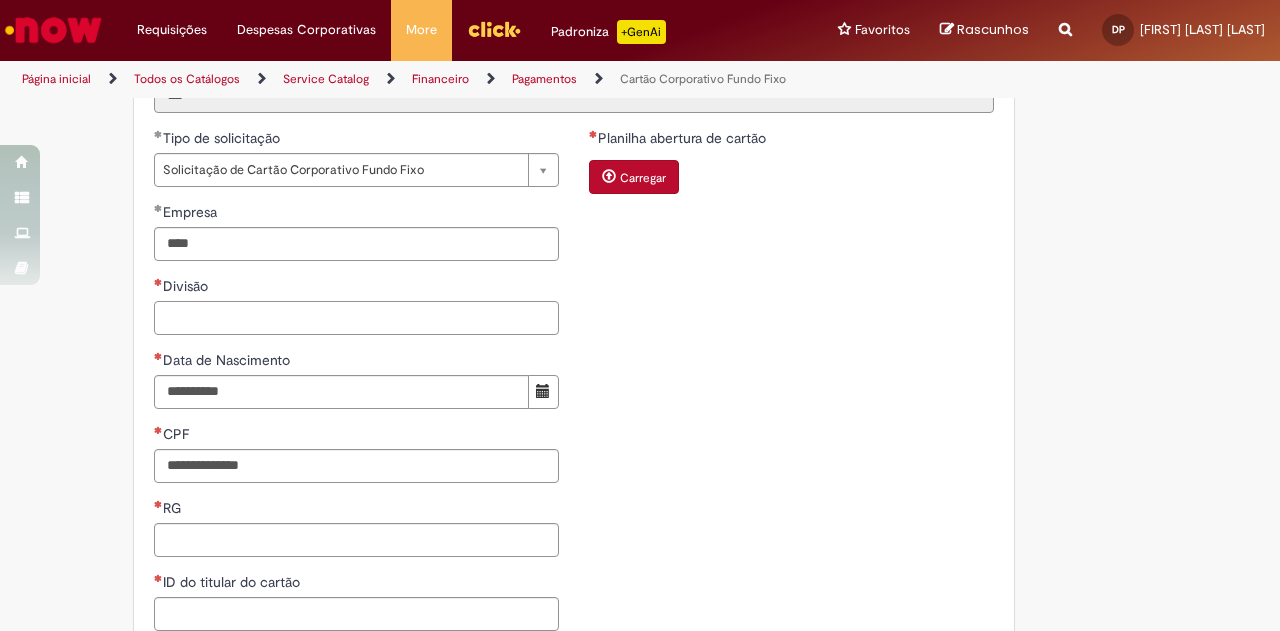 click on "Divisão" at bounding box center (356, 318) 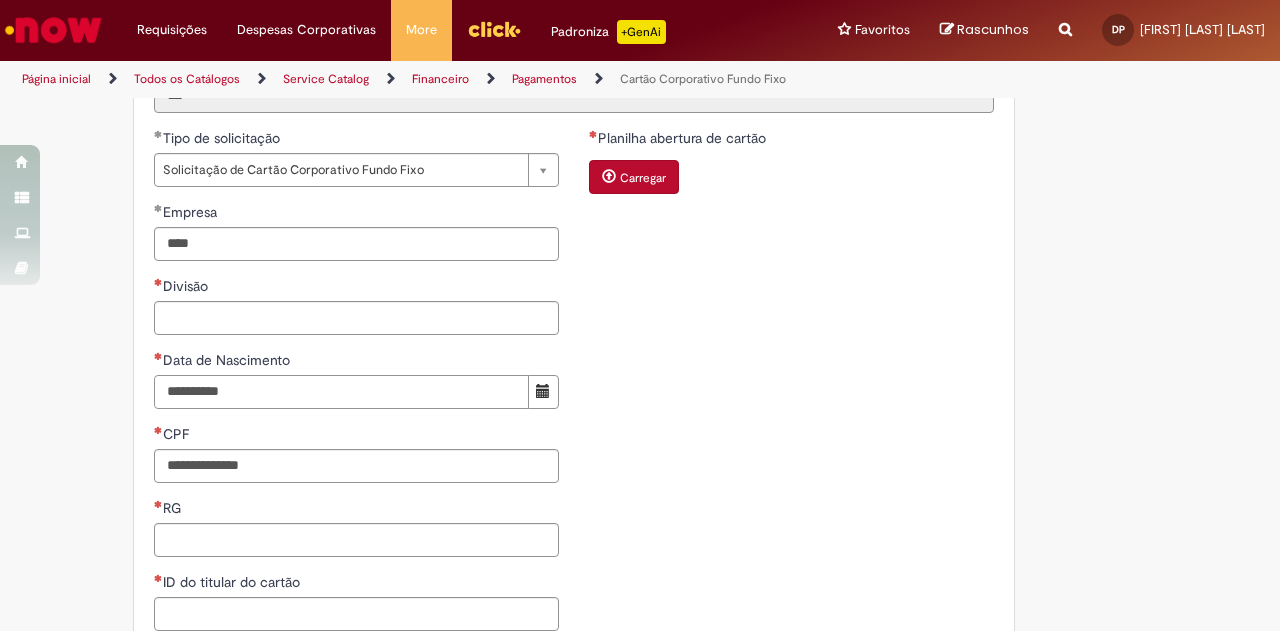 click on "Data de Nascimento" at bounding box center [341, 392] 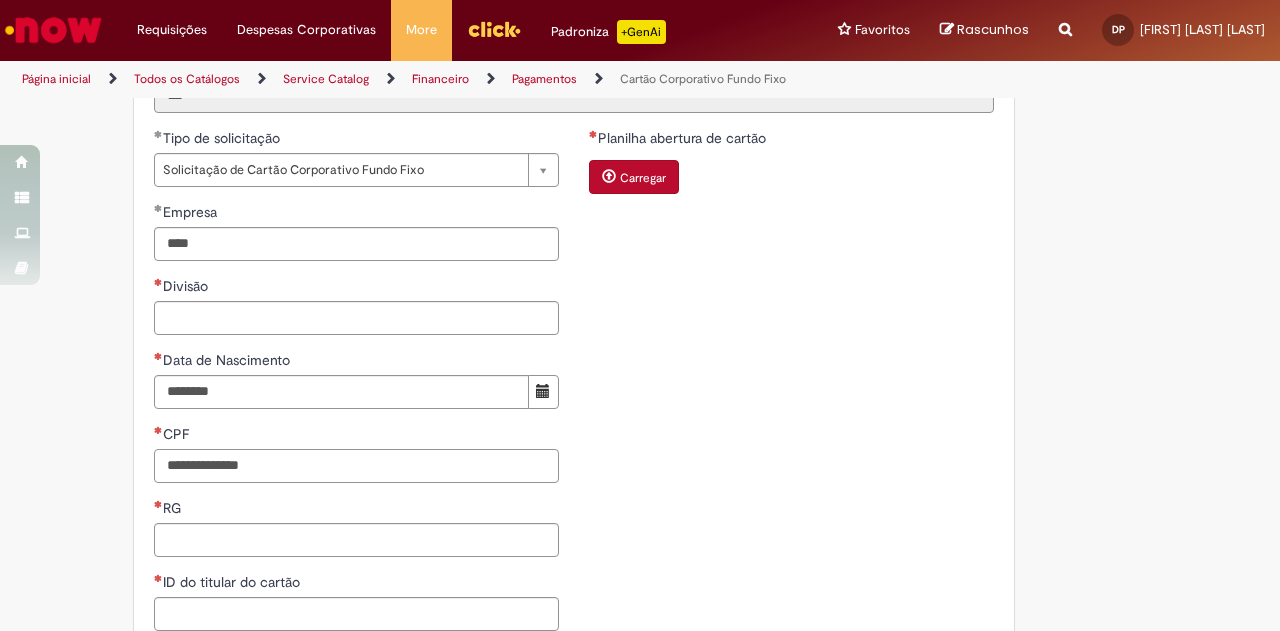 click on "CPF" at bounding box center [356, 466] 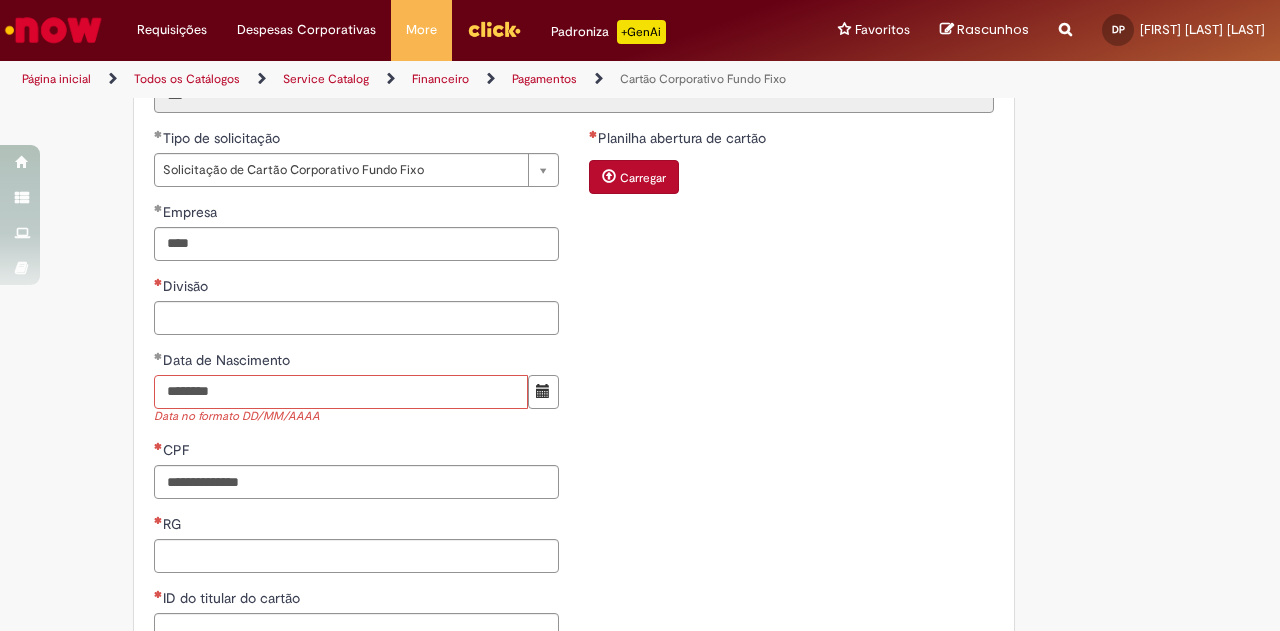 click on "********" at bounding box center (341, 392) 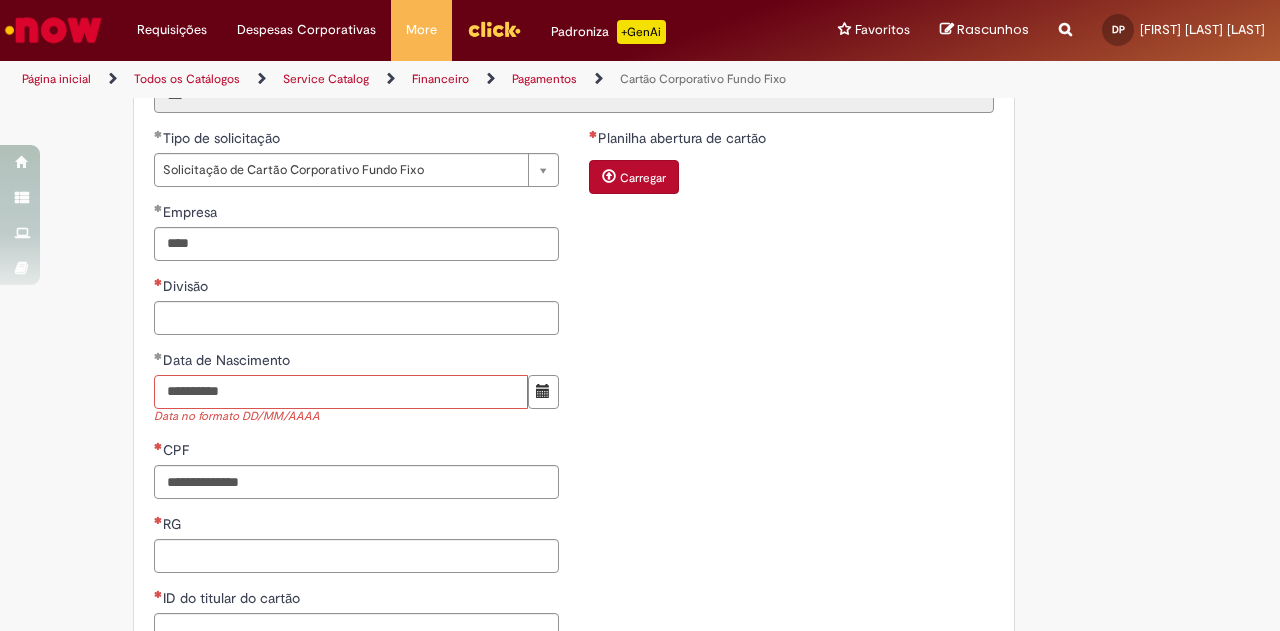 type on "**********" 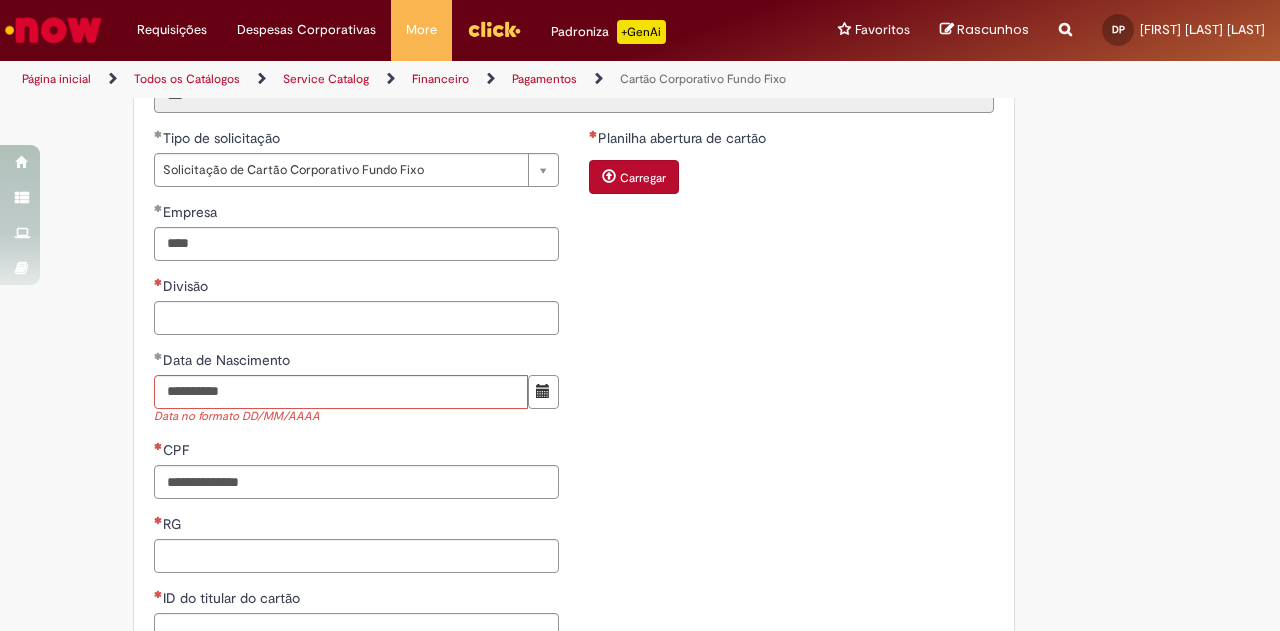 type 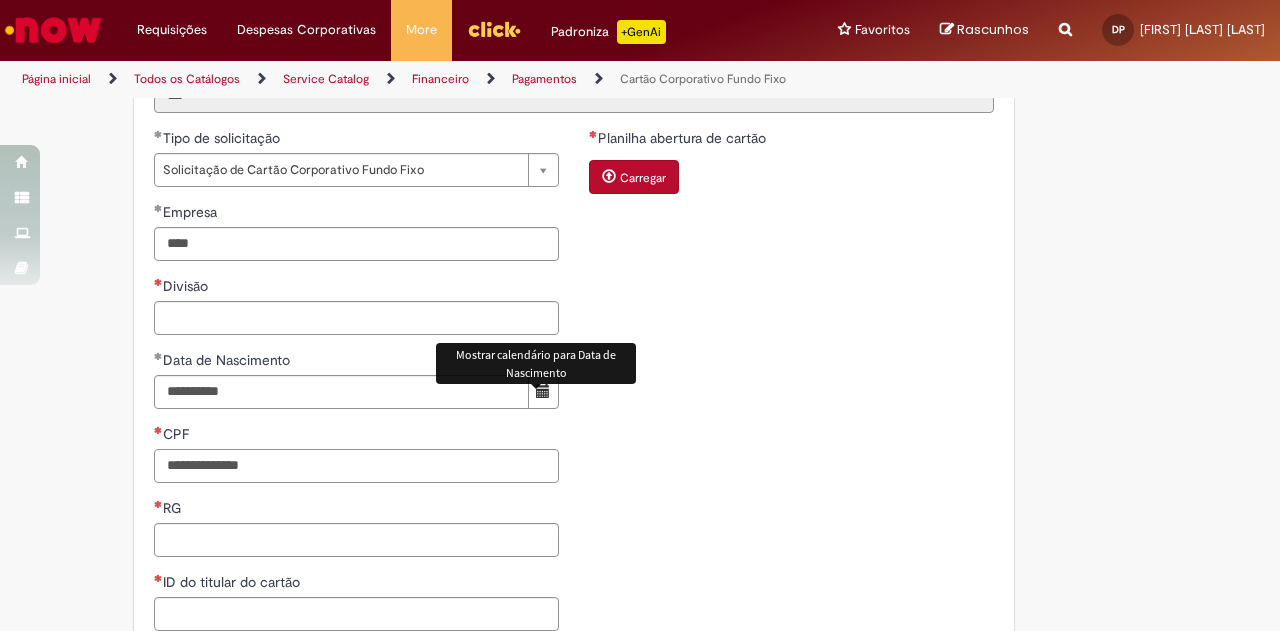 click on "CPF" at bounding box center [356, 466] 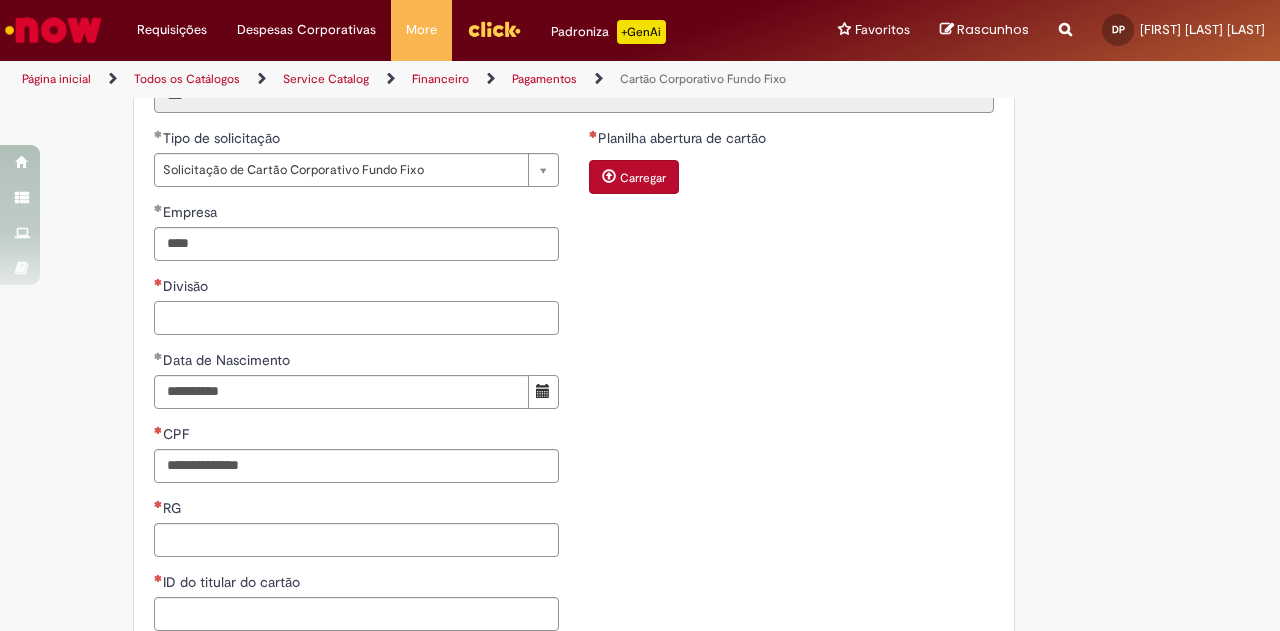 click on "Divisão" at bounding box center (356, 318) 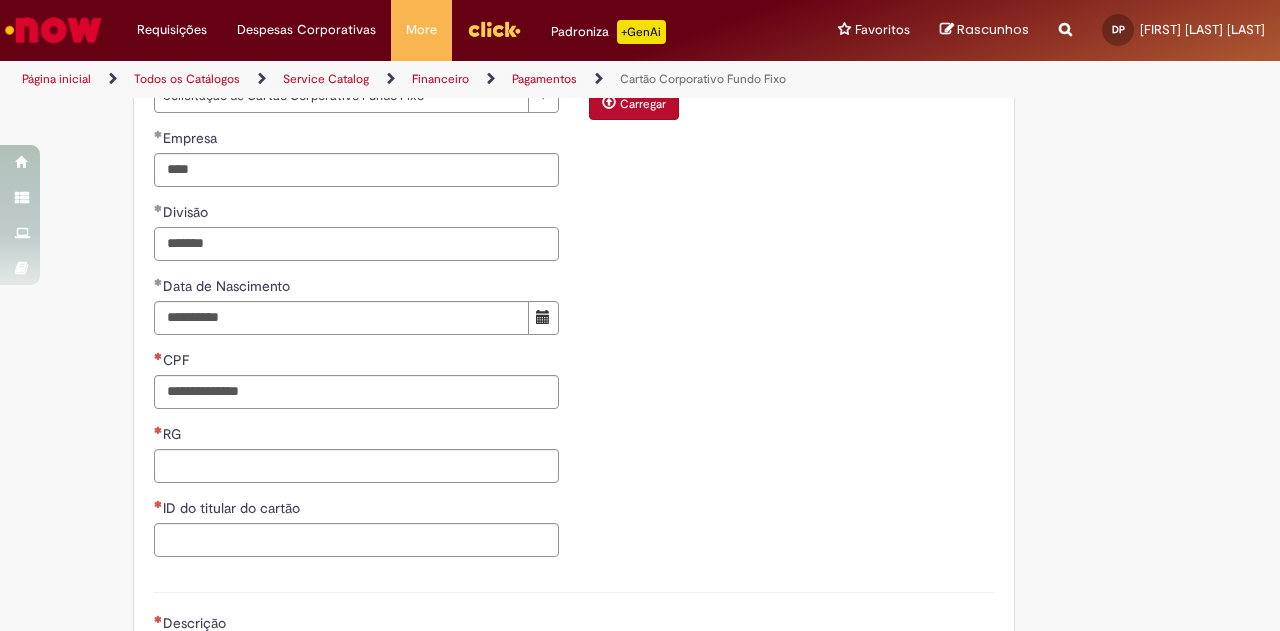 scroll, scrollTop: 1051, scrollLeft: 0, axis: vertical 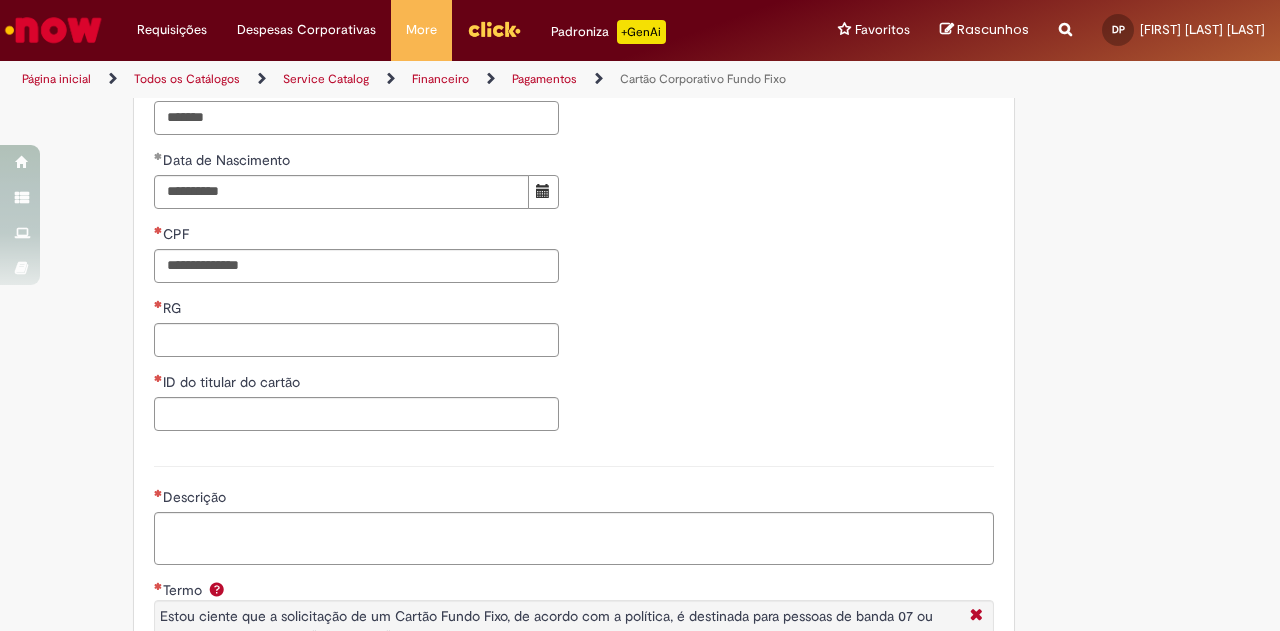type on "******" 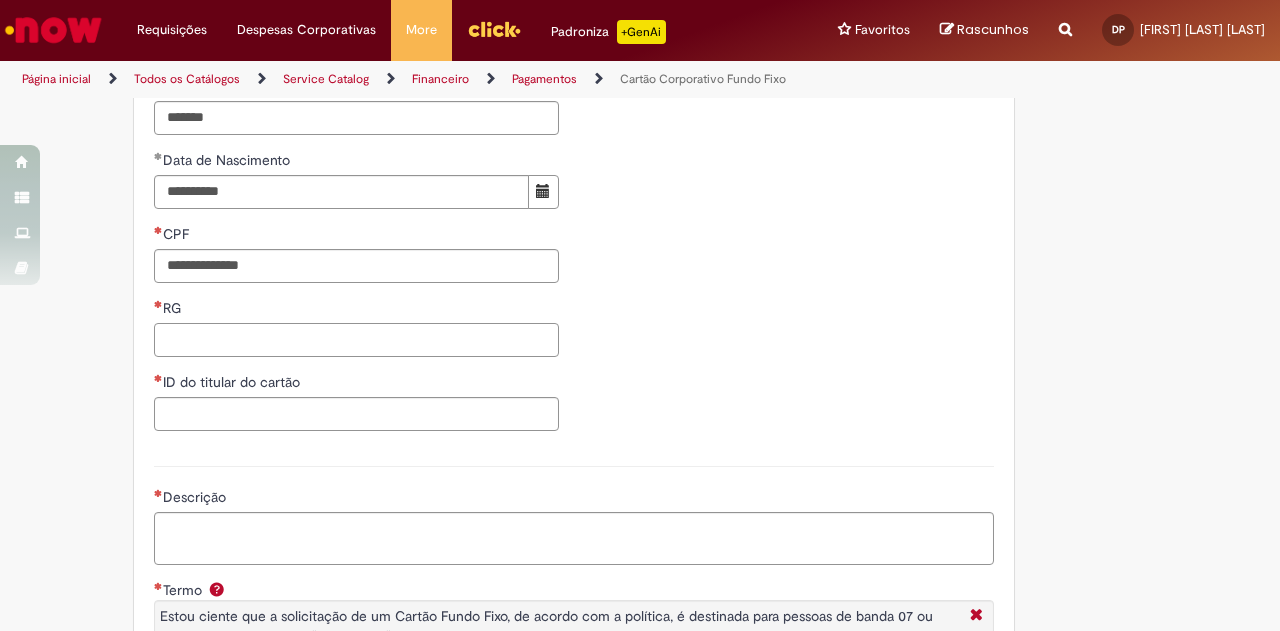 click on "RG" at bounding box center [356, 340] 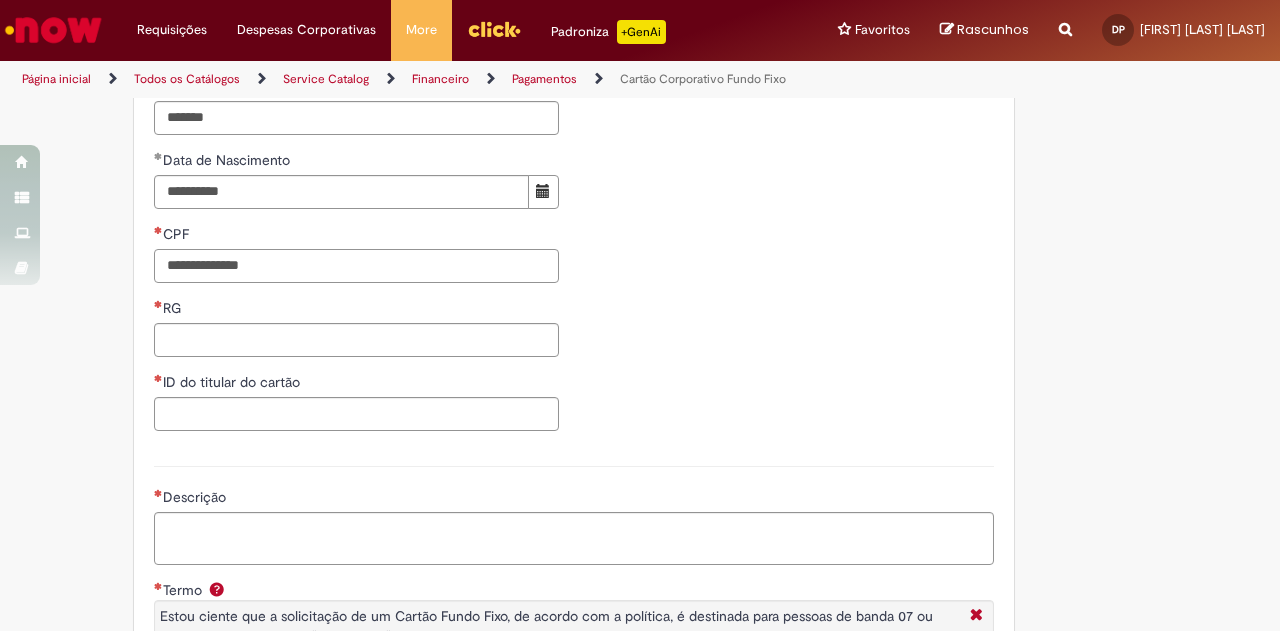 click on "CPF" at bounding box center [356, 266] 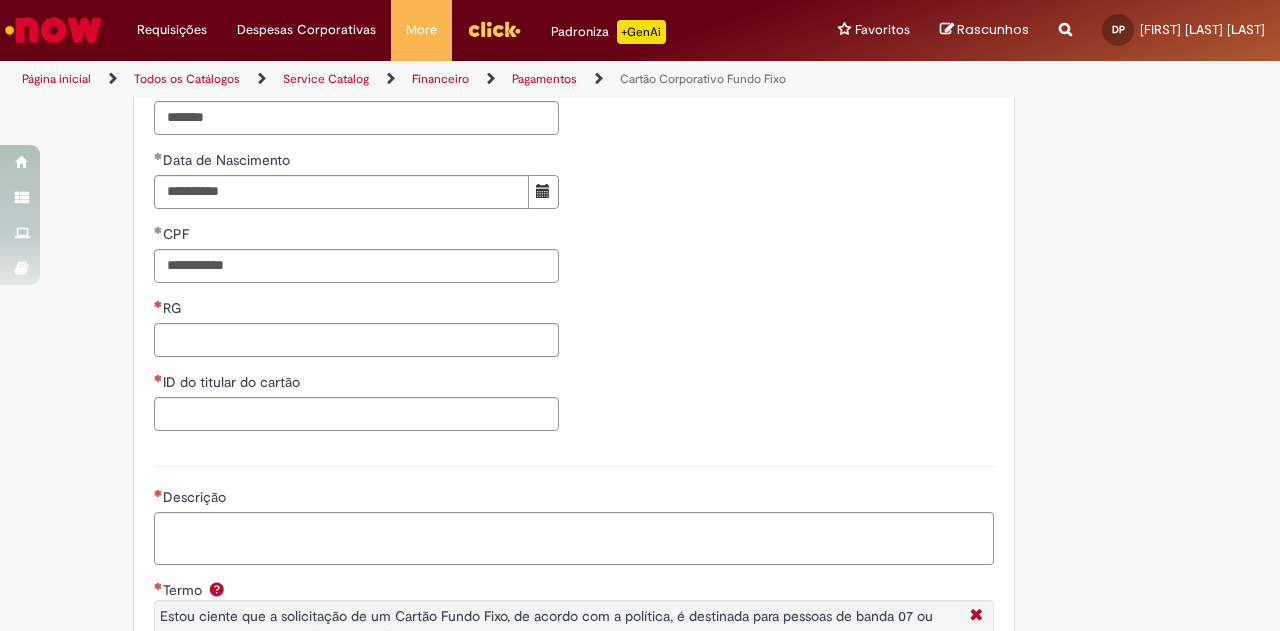 type on "**********" 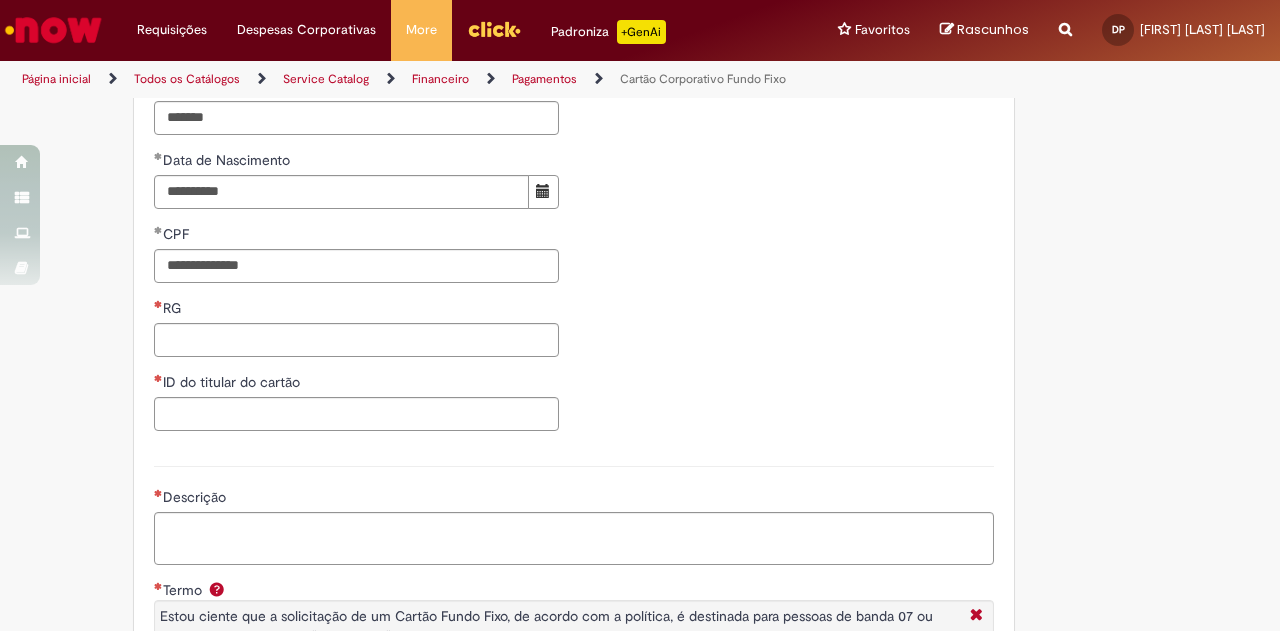 click on "**********" at bounding box center [356, 187] 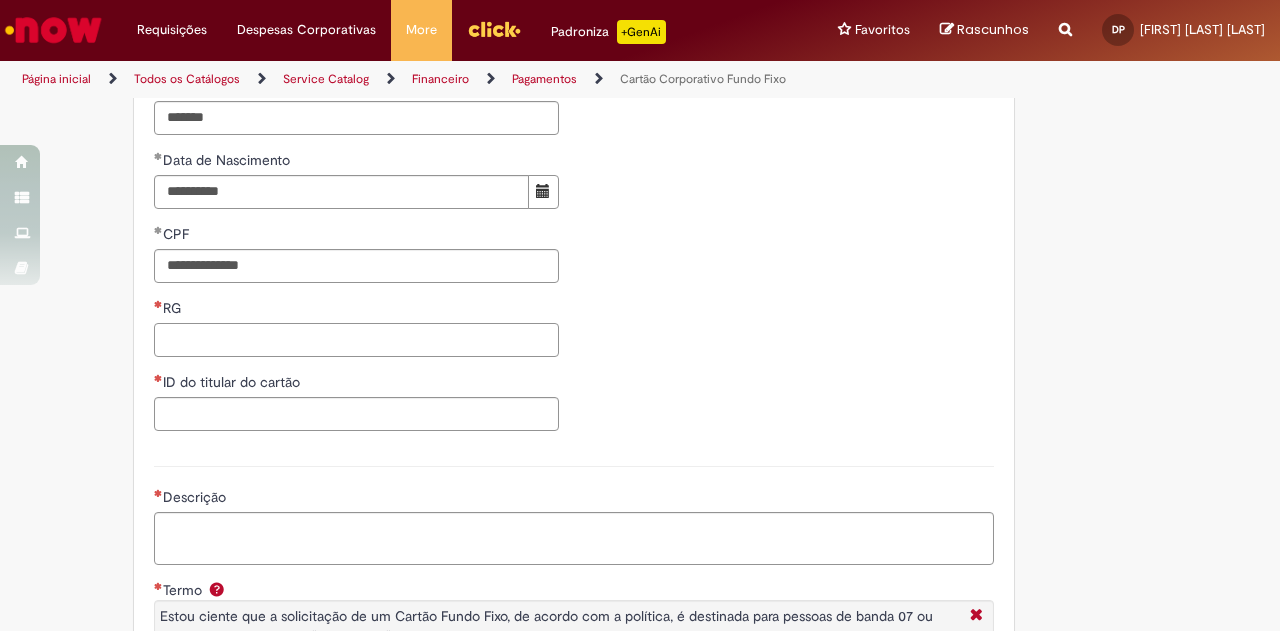 click on "RG" at bounding box center (356, 340) 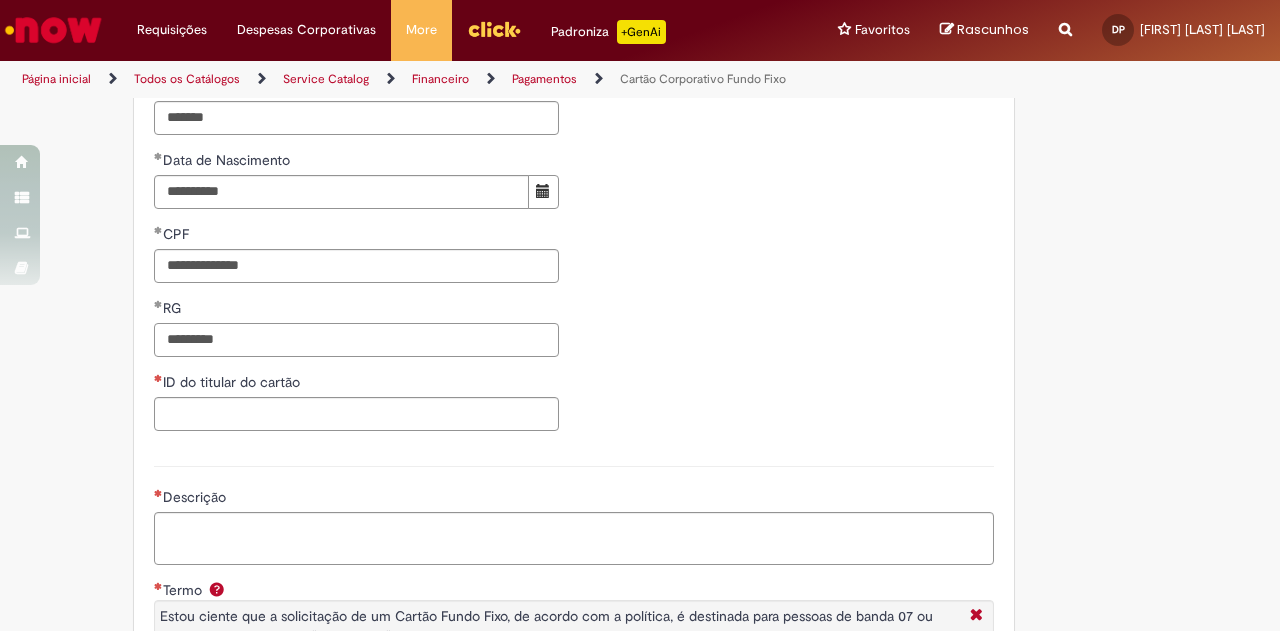 type on "*********" 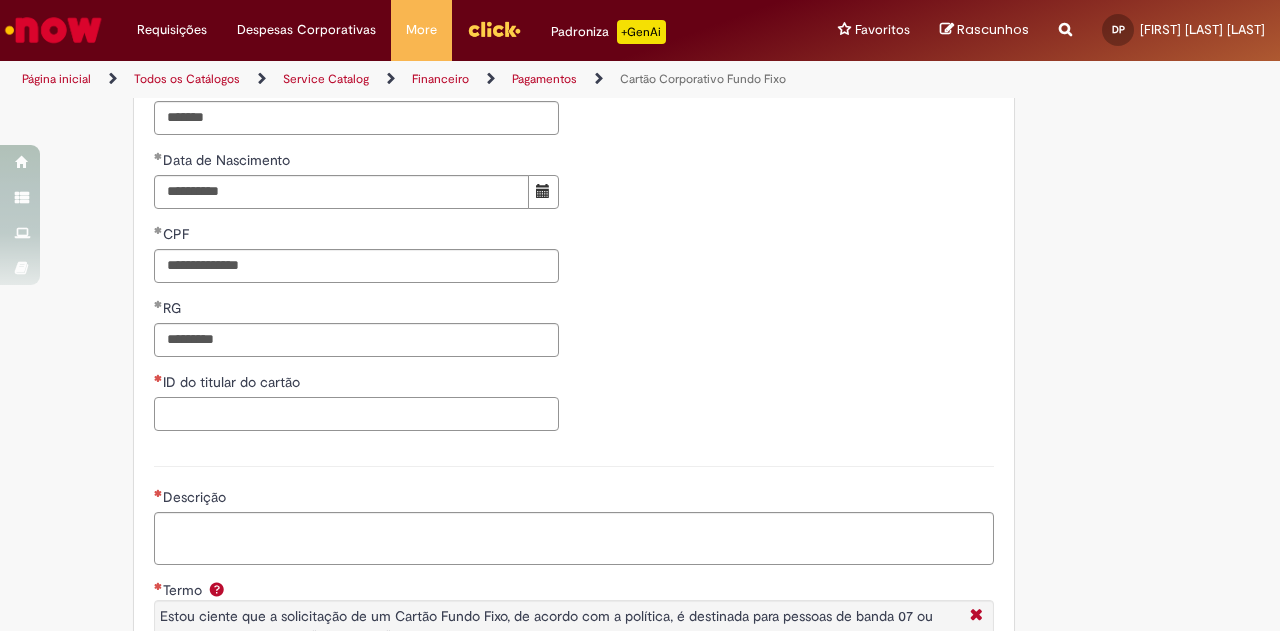 click on "ID do titular do cartão" at bounding box center (356, 414) 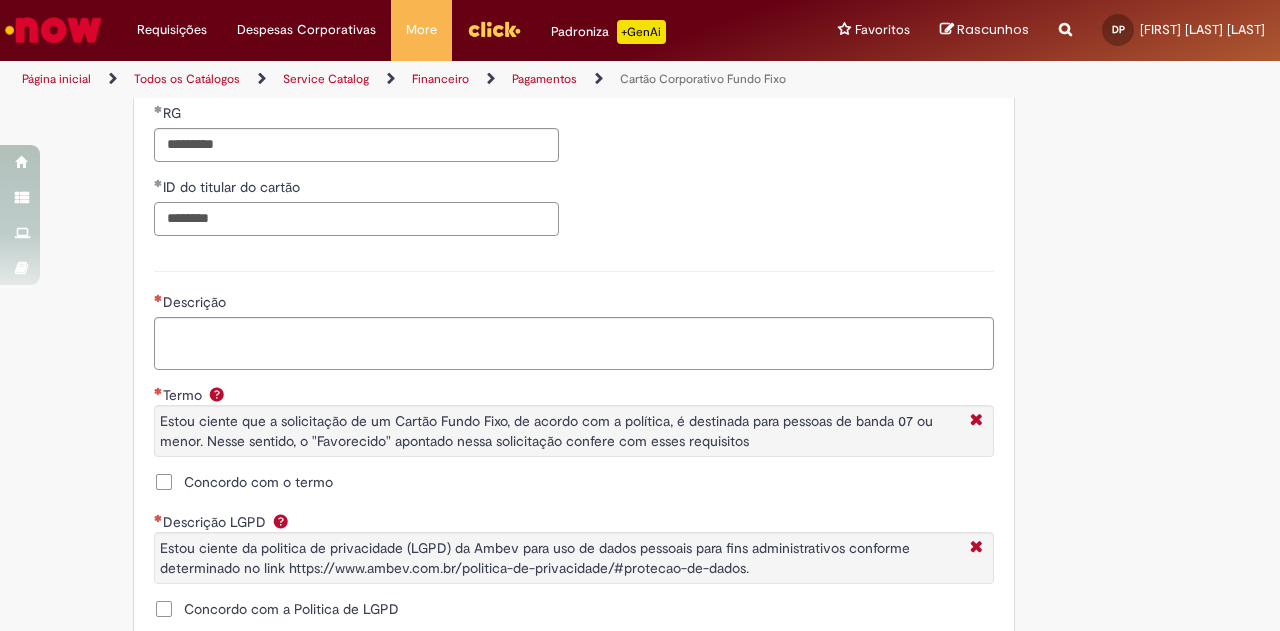 scroll, scrollTop: 1251, scrollLeft: 0, axis: vertical 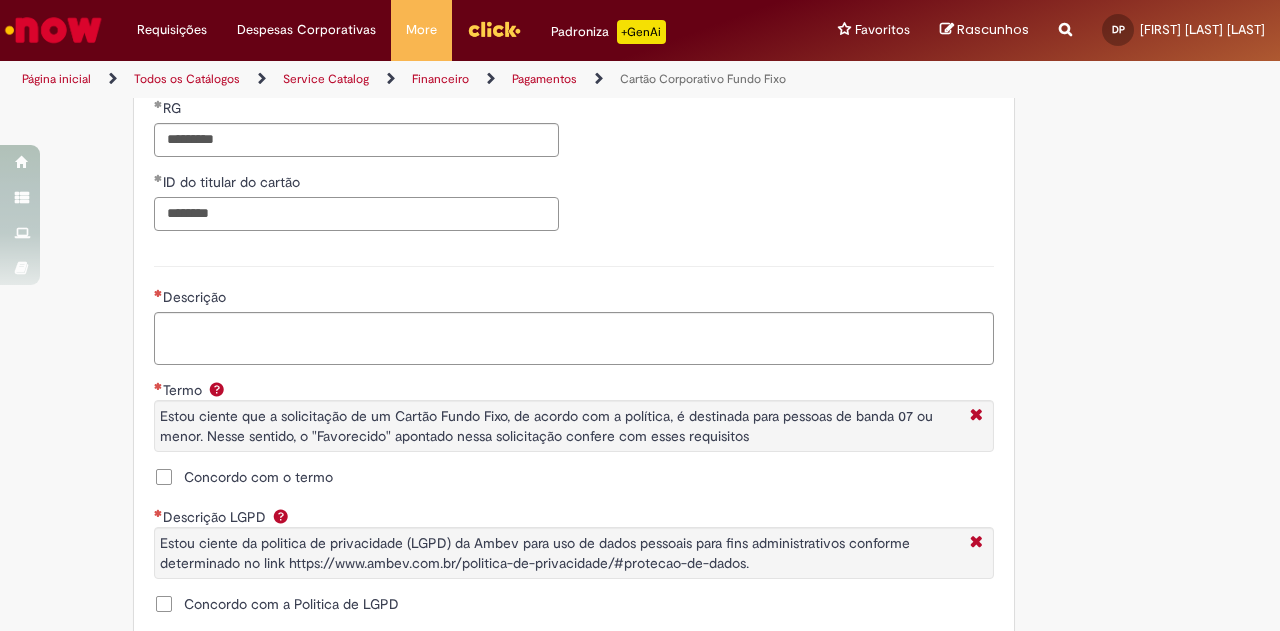 type on "********" 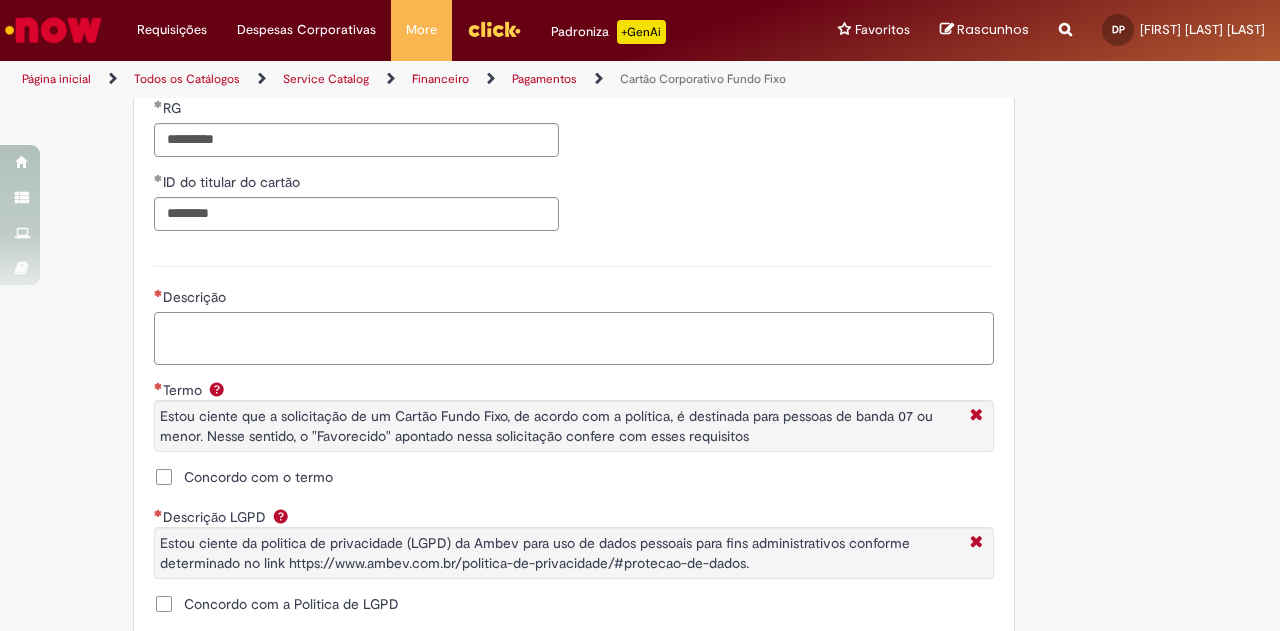 click on "Descrição" at bounding box center [574, 338] 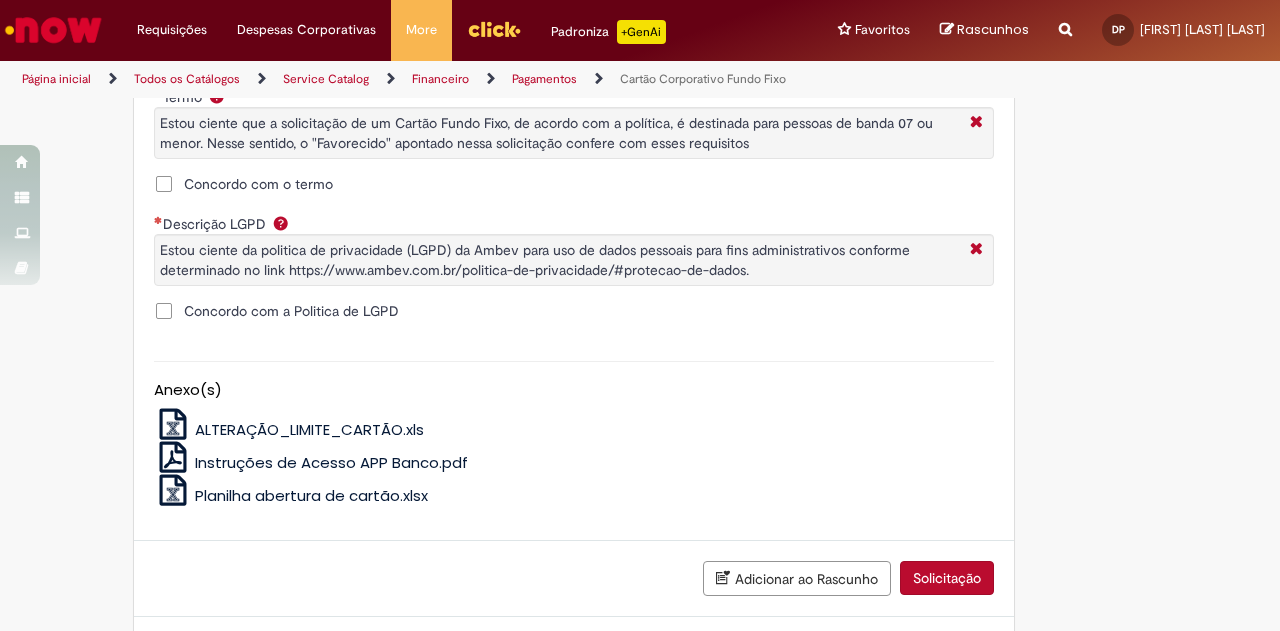 scroll, scrollTop: 1551, scrollLeft: 0, axis: vertical 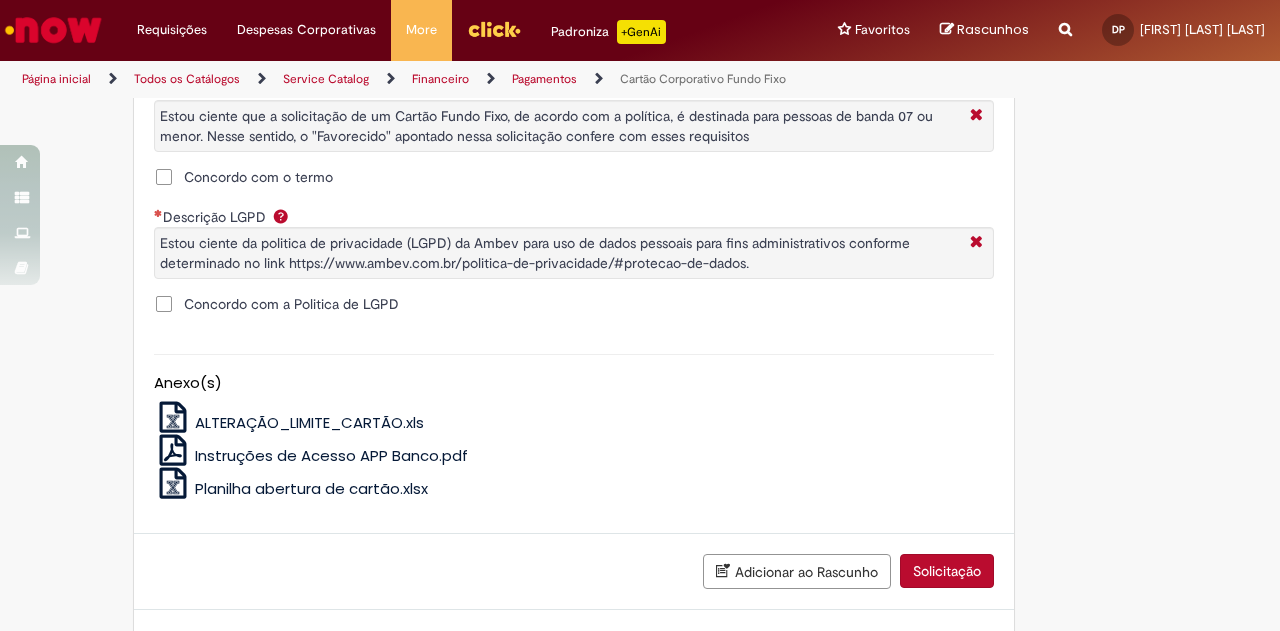 type on "**********" 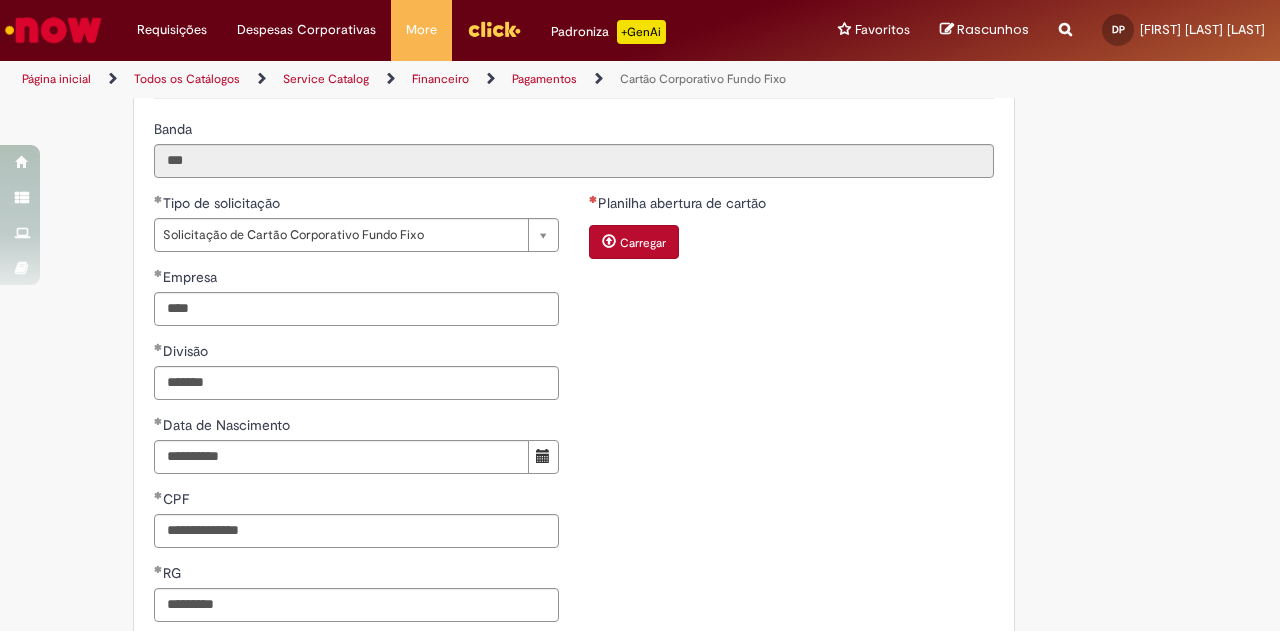 scroll, scrollTop: 651, scrollLeft: 0, axis: vertical 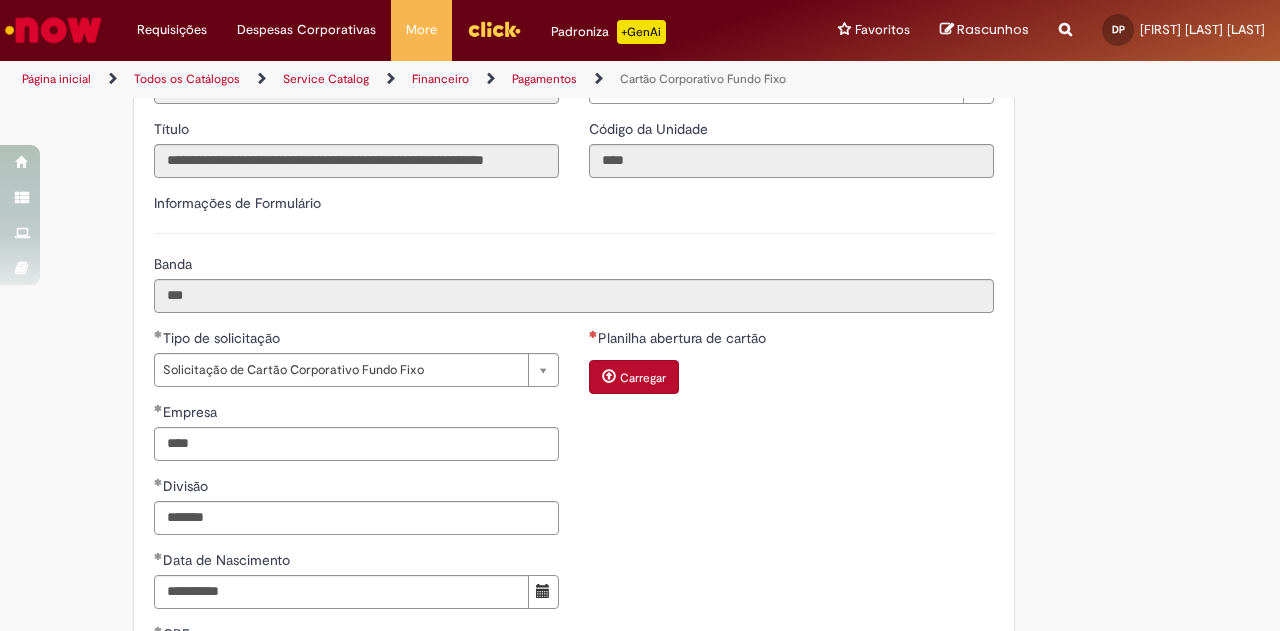 click on "Carregar" at bounding box center (643, 378) 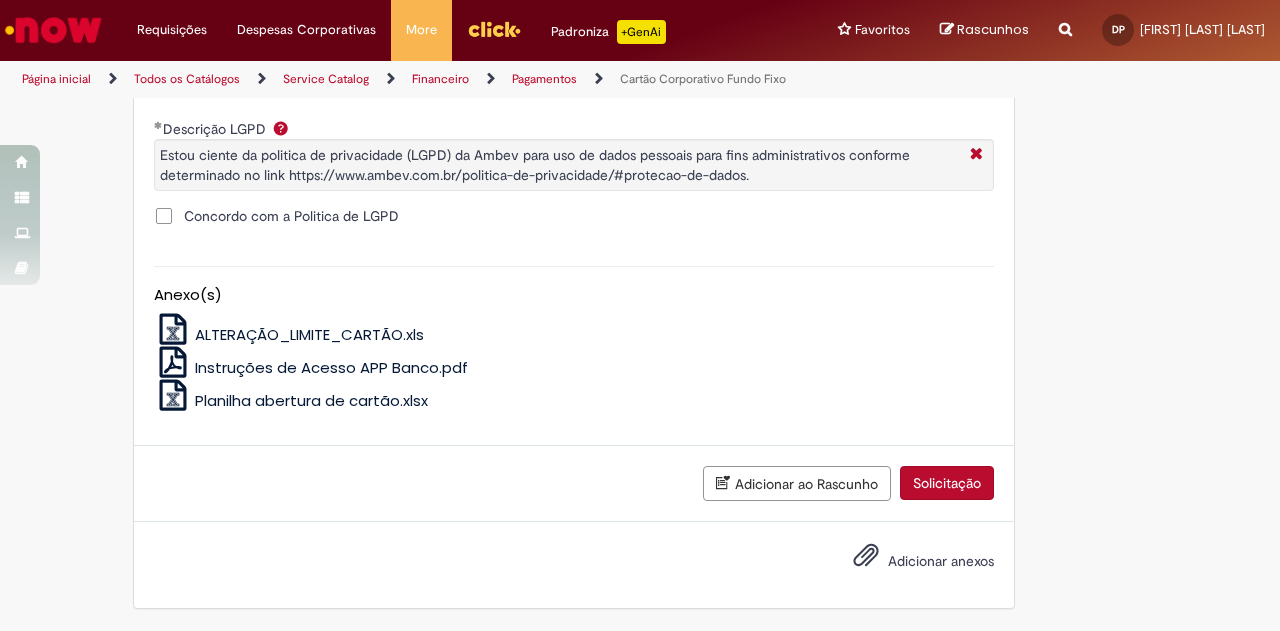 scroll, scrollTop: 1651, scrollLeft: 0, axis: vertical 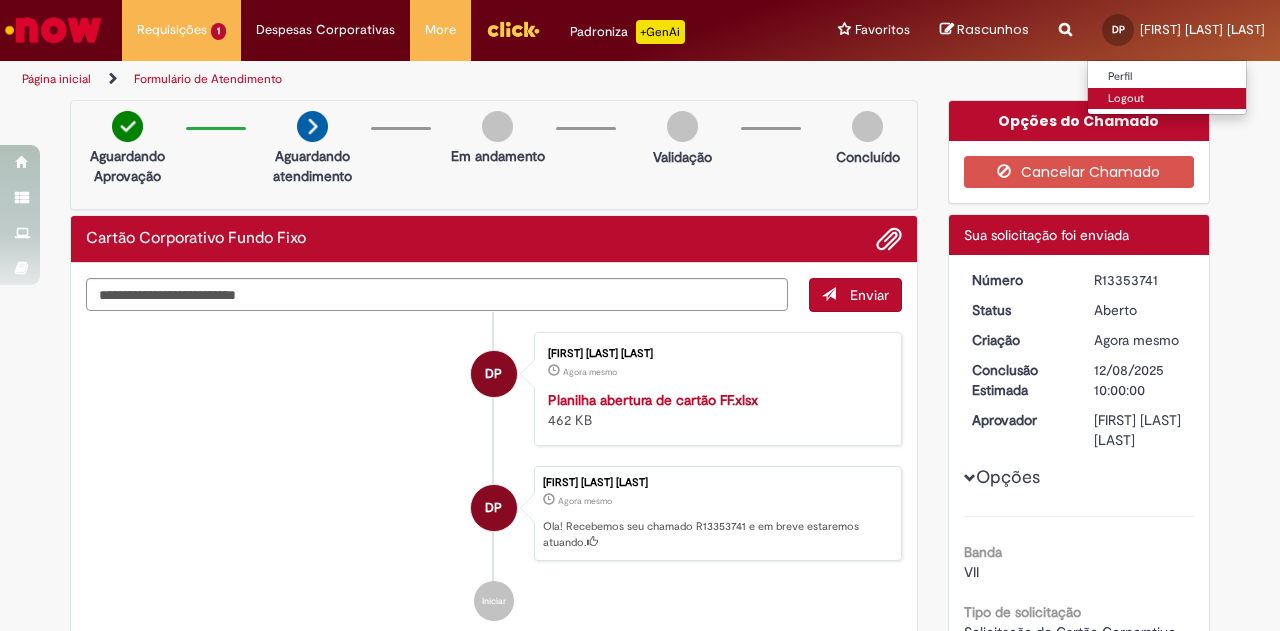 click on "Logout" at bounding box center [1167, 99] 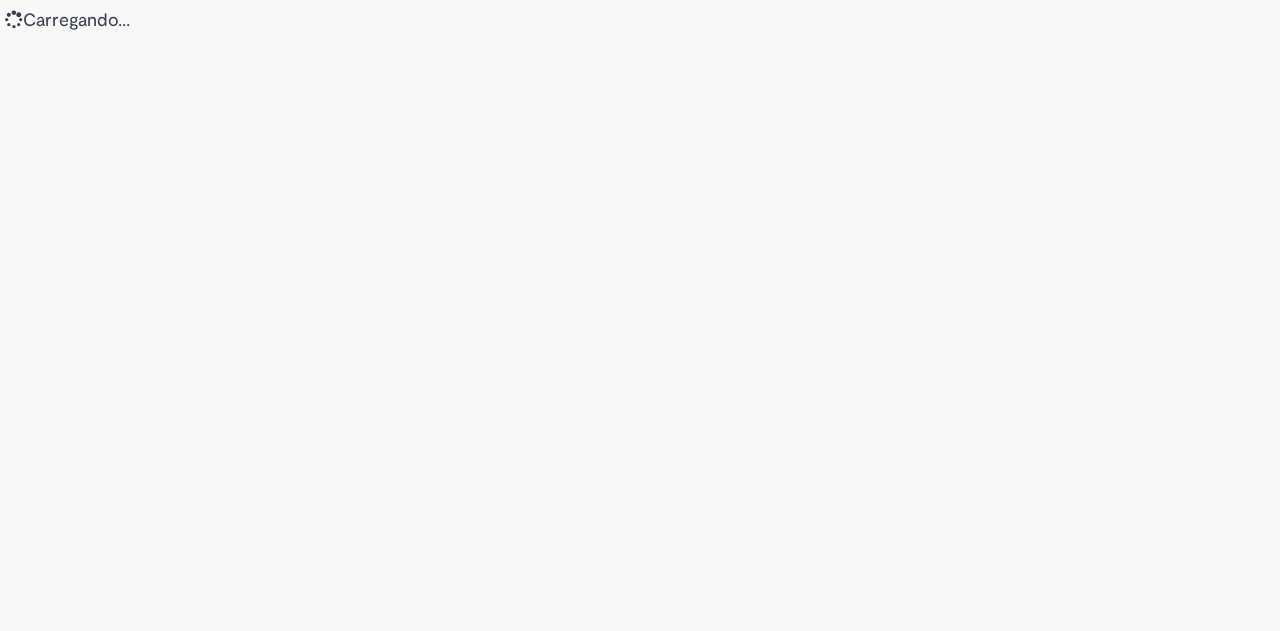 scroll, scrollTop: 0, scrollLeft: 0, axis: both 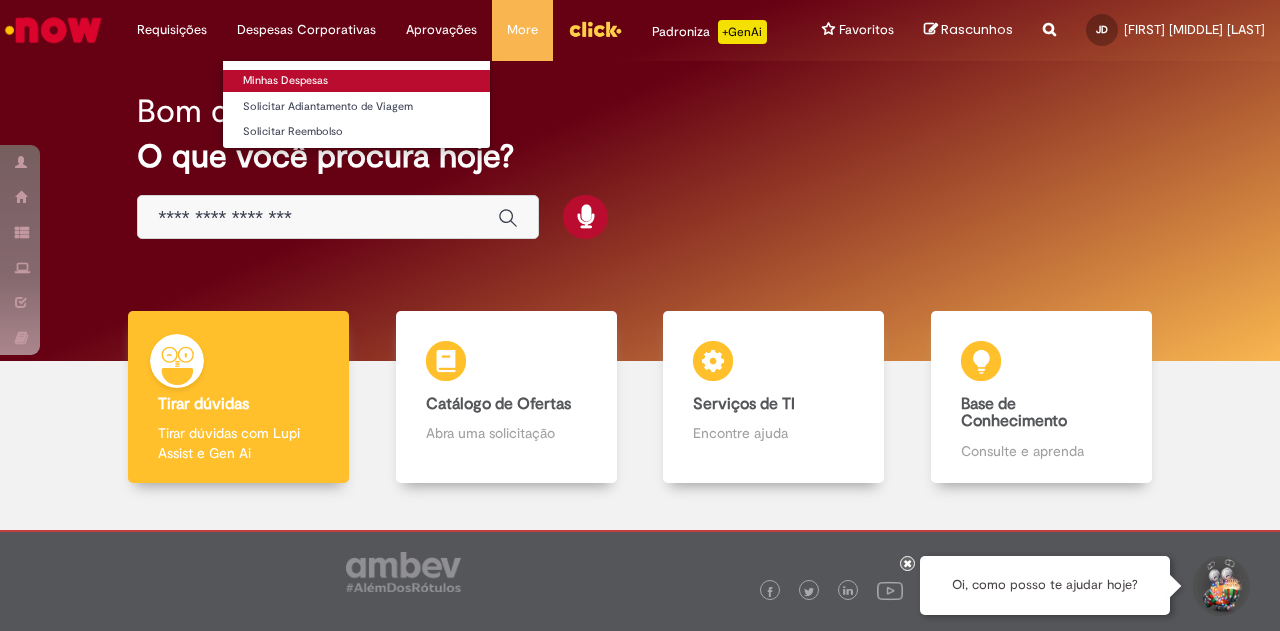 click on "Minhas Despesas" at bounding box center [356, 81] 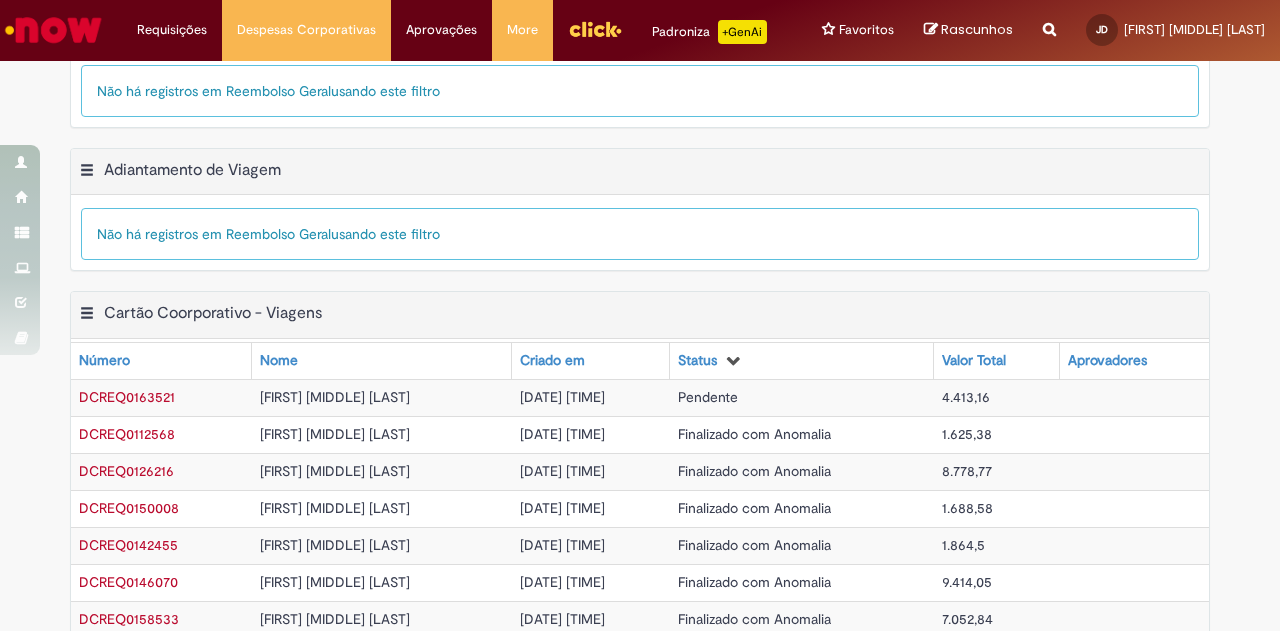 scroll, scrollTop: 776, scrollLeft: 0, axis: vertical 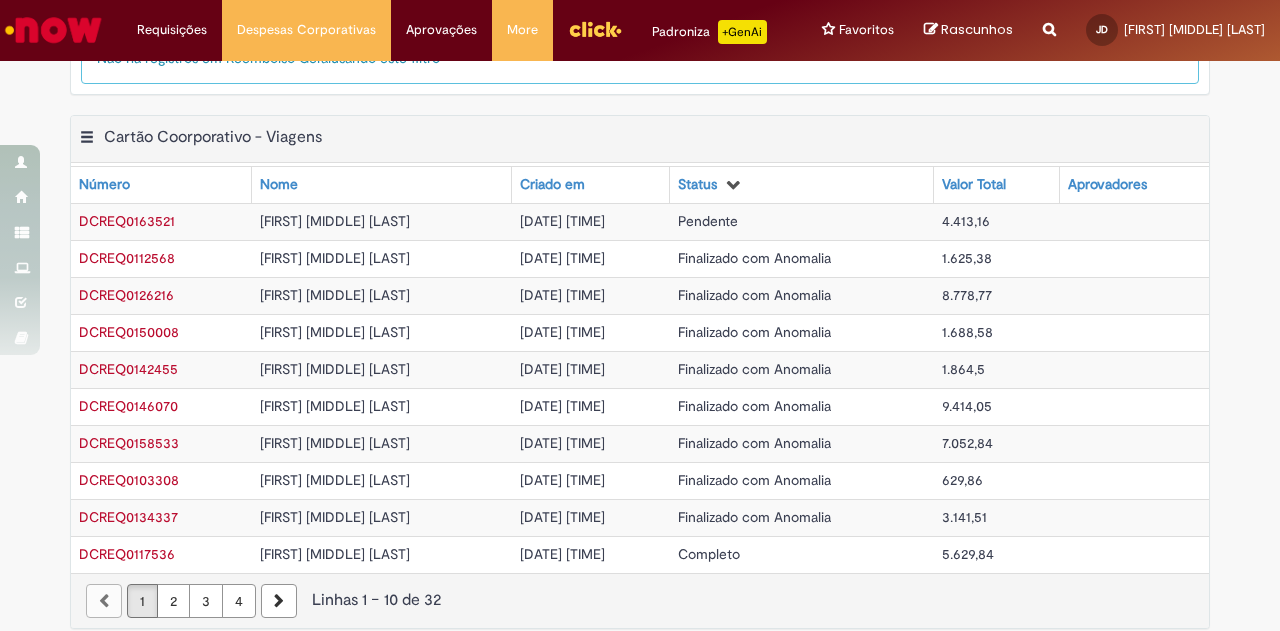 click on "04/08/2025 15:53:09" at bounding box center (562, 221) 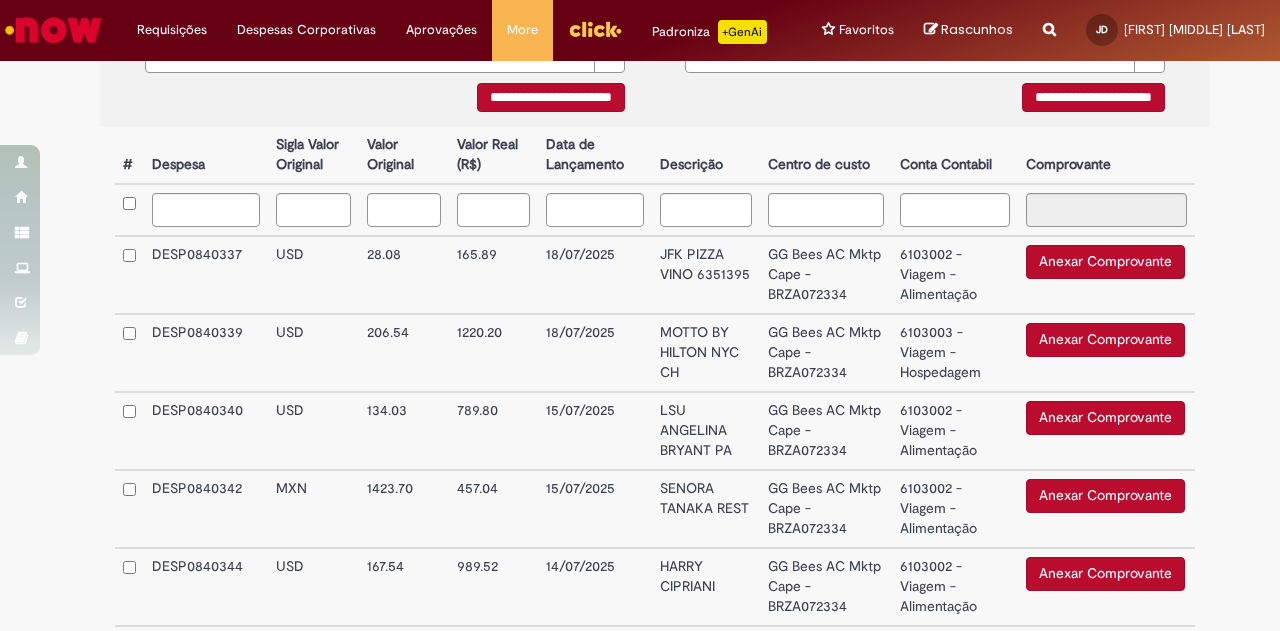scroll, scrollTop: 600, scrollLeft: 0, axis: vertical 